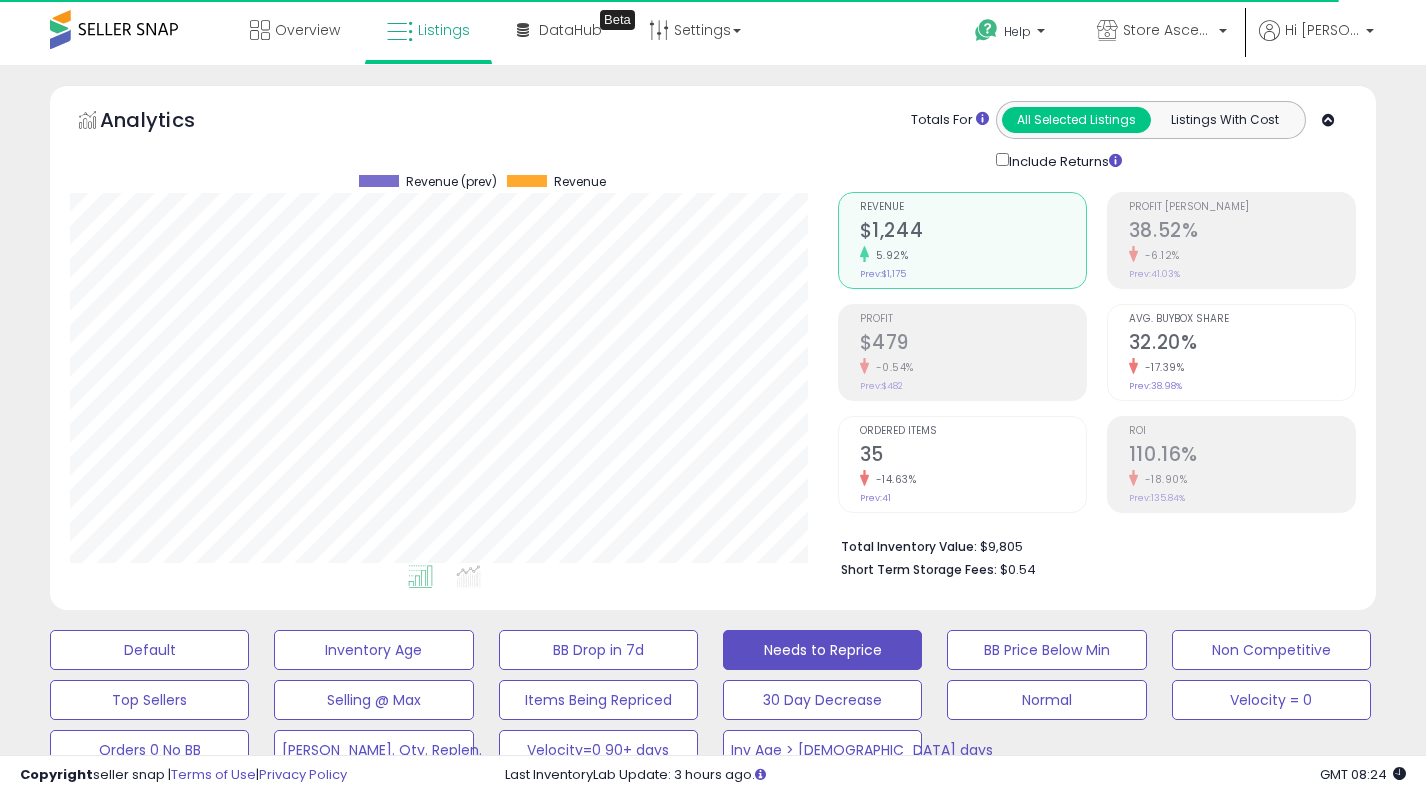 select on "**" 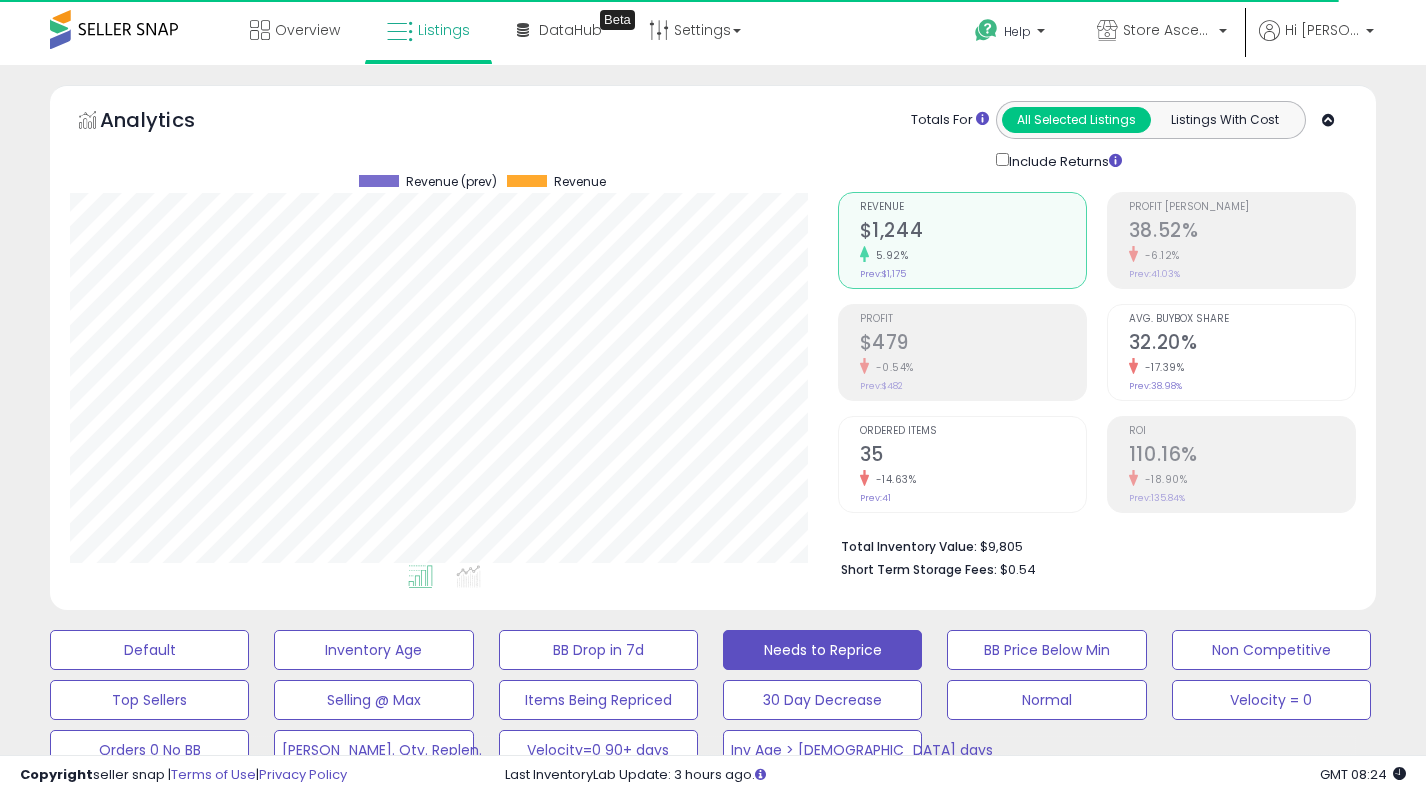 scroll, scrollTop: 829, scrollLeft: 0, axis: vertical 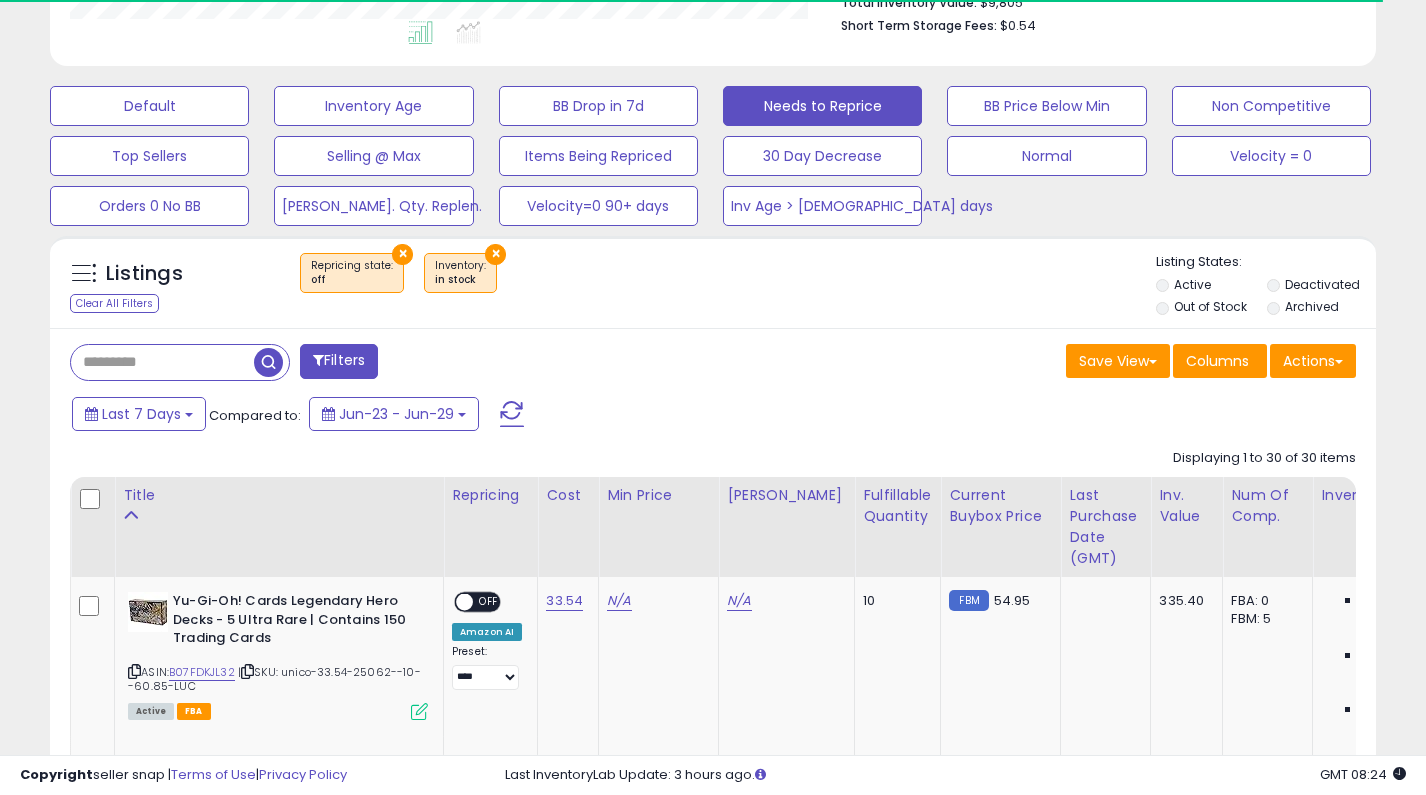 click at bounding box center [512, 414] 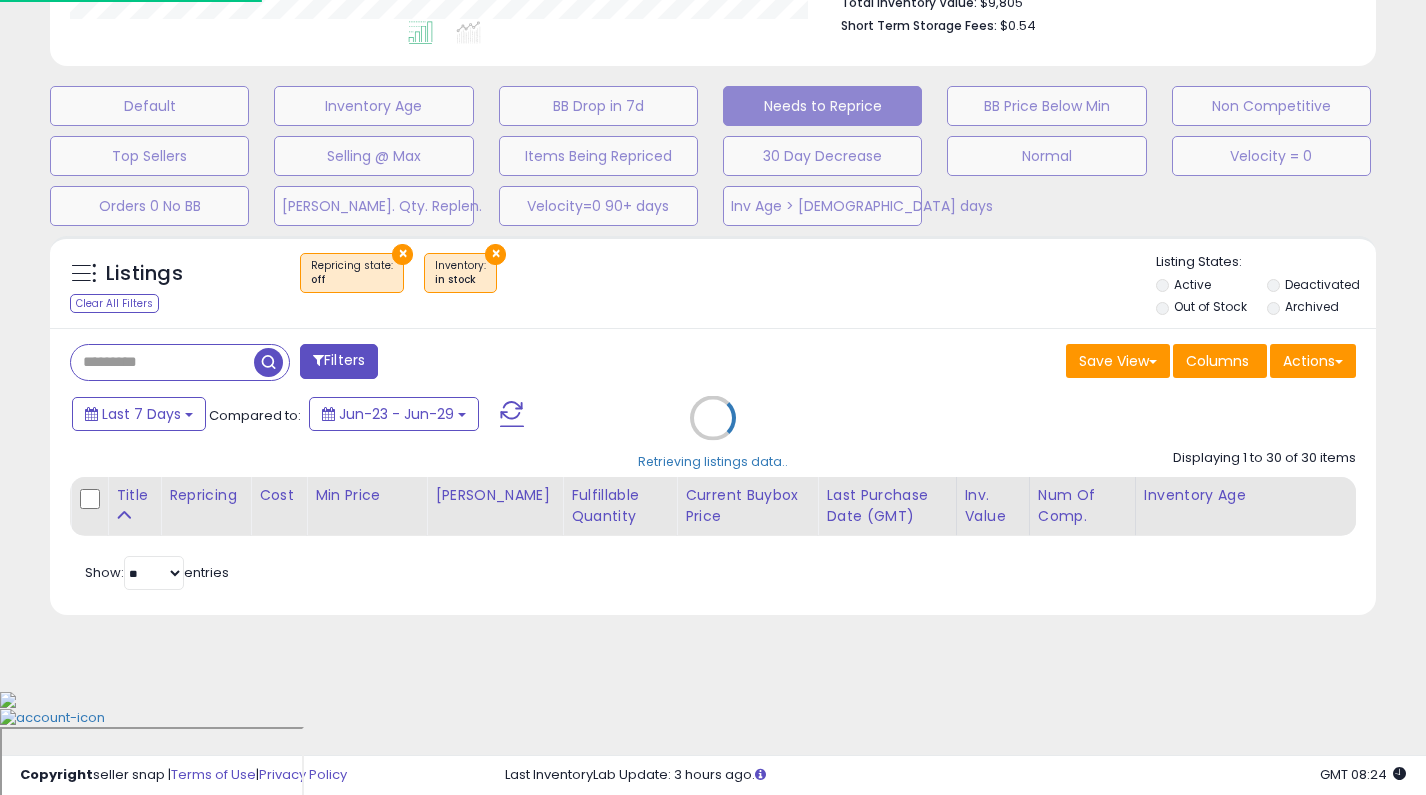 scroll, scrollTop: 439, scrollLeft: 0, axis: vertical 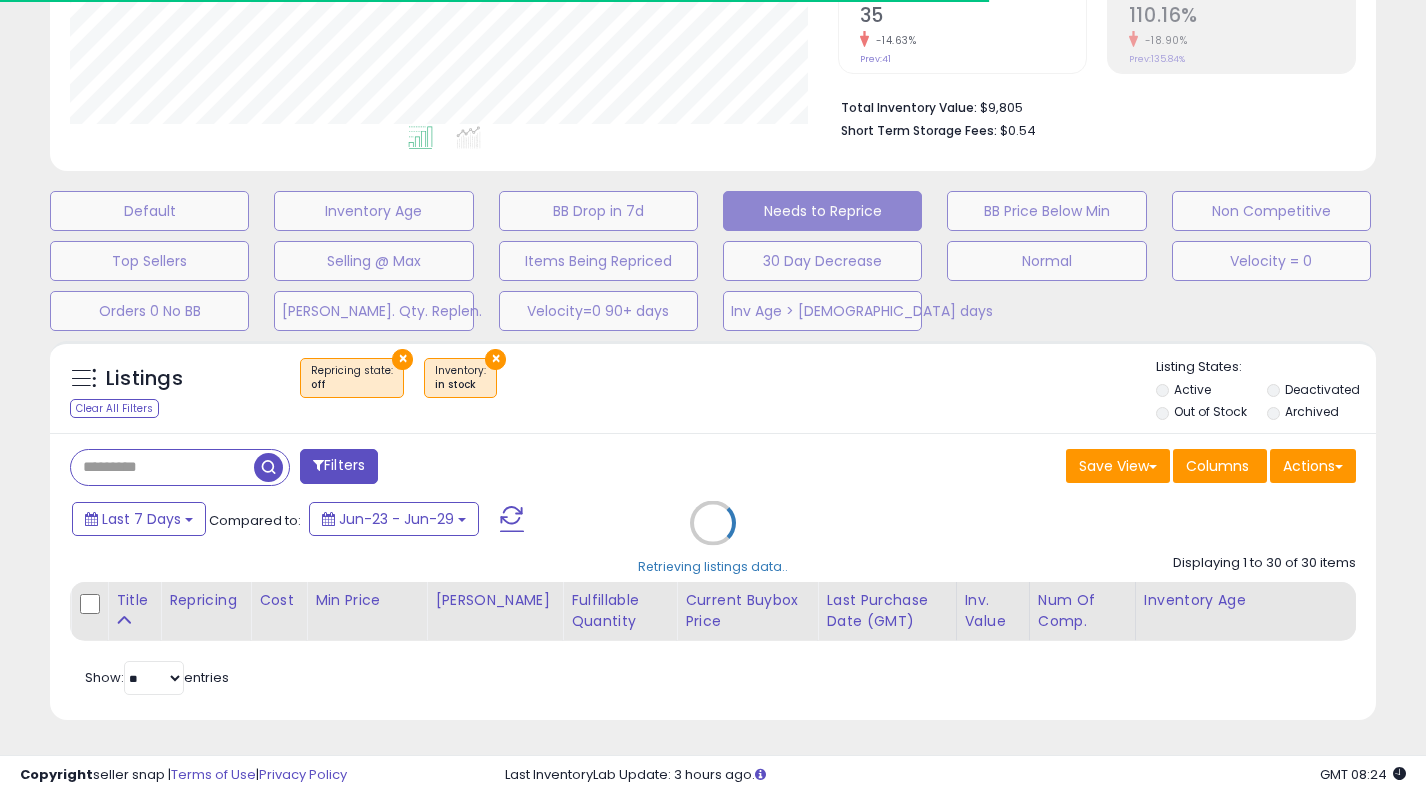 click on "Retrieving listings data.." at bounding box center [713, 538] 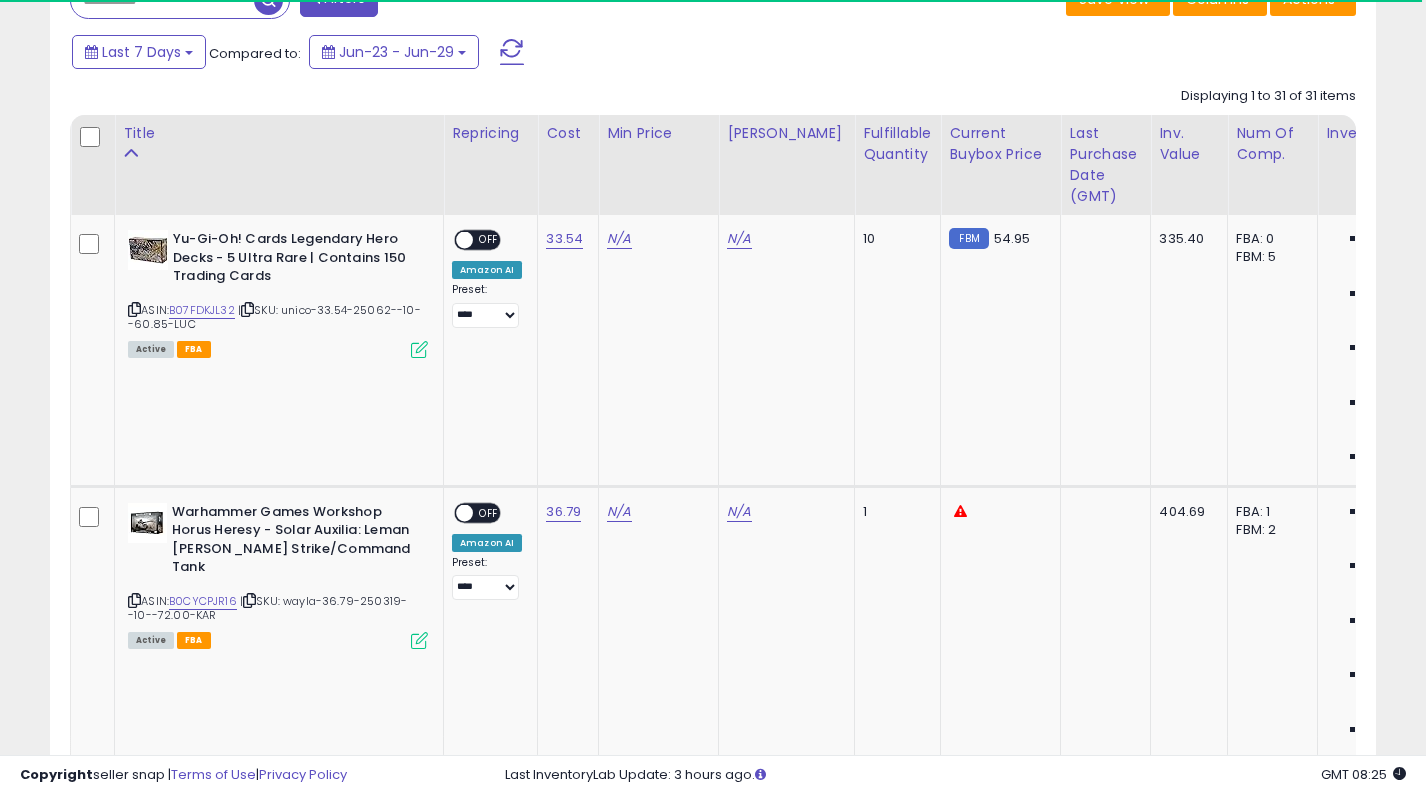 scroll, scrollTop: 945, scrollLeft: 0, axis: vertical 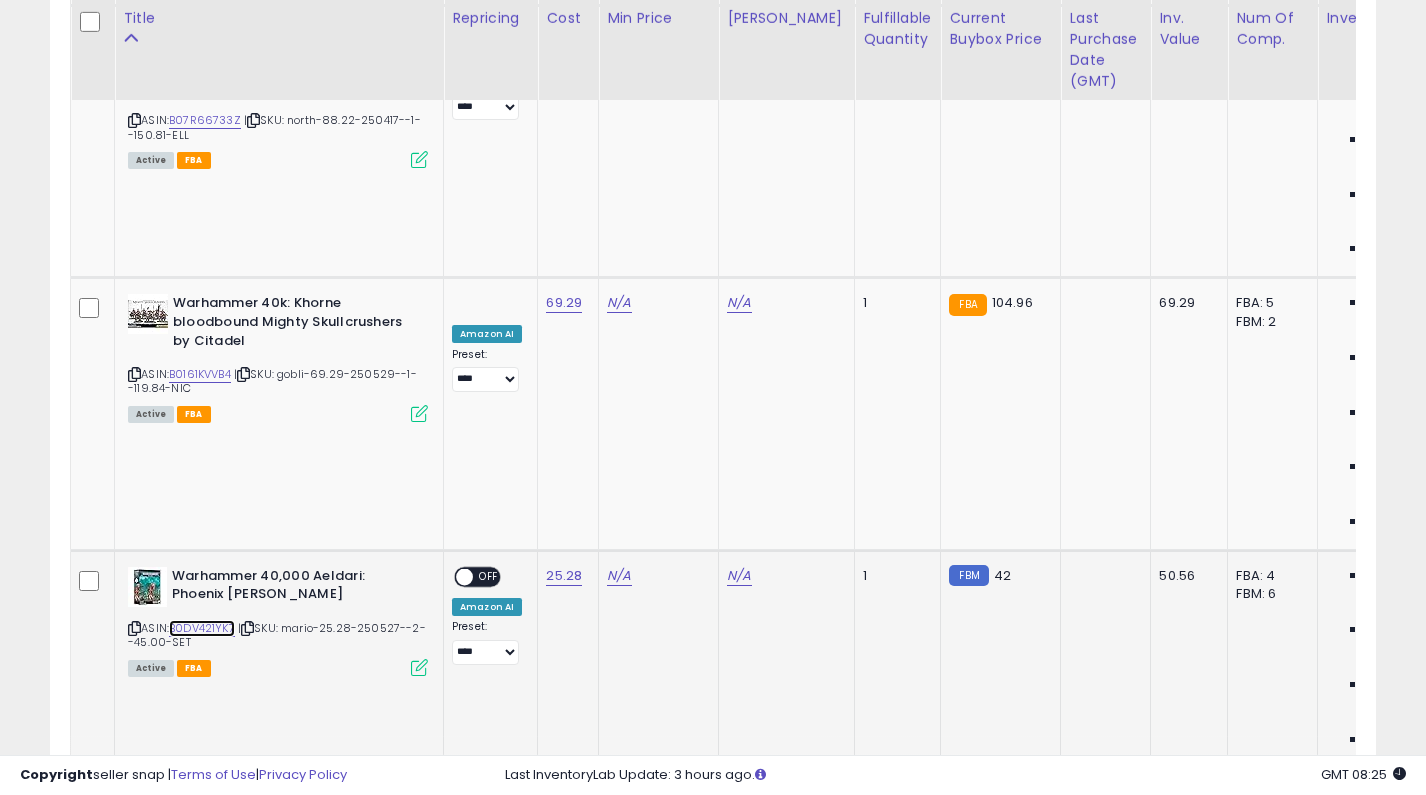 click on "B0DV421YK7" at bounding box center (202, 628) 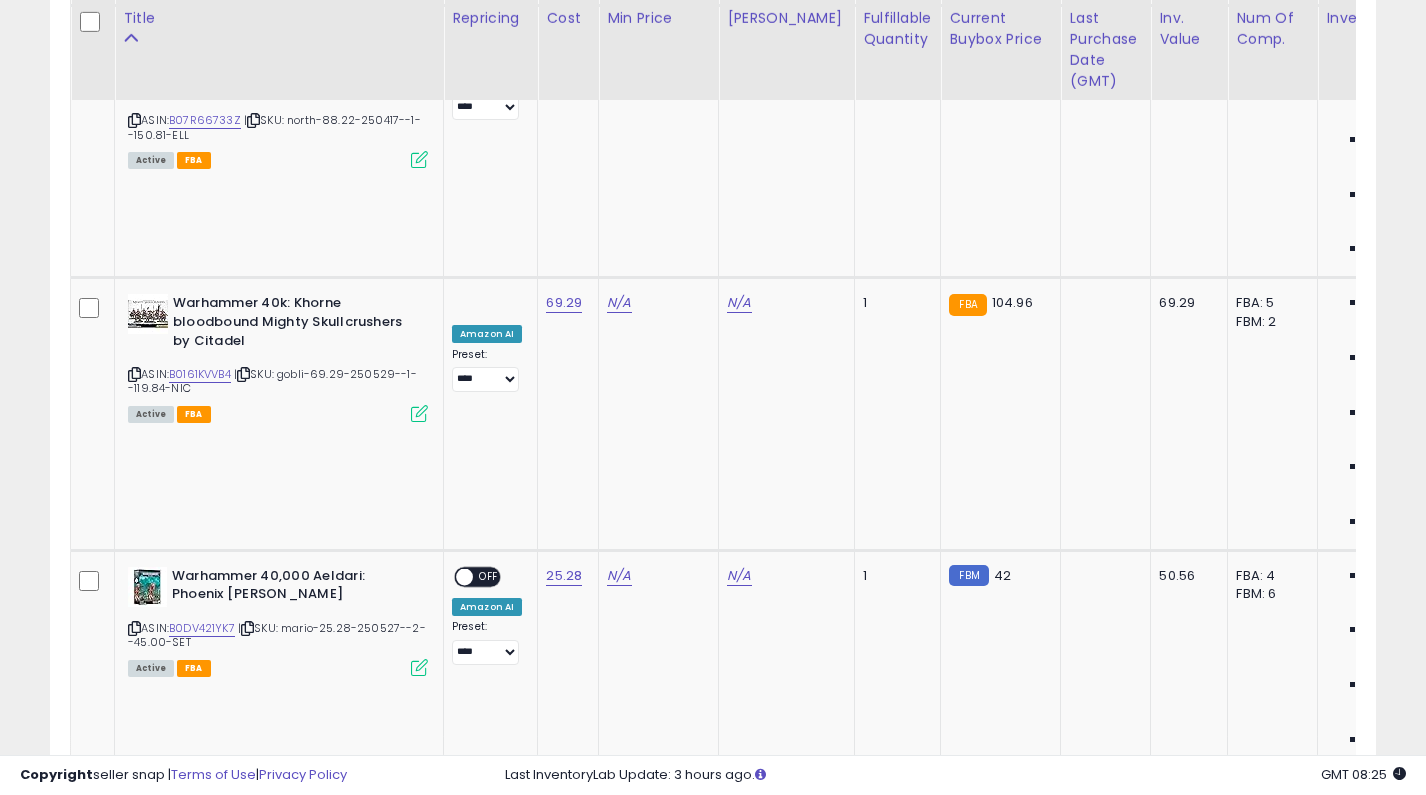 click on "B00FQR75Y6" at bounding box center (205, 900) 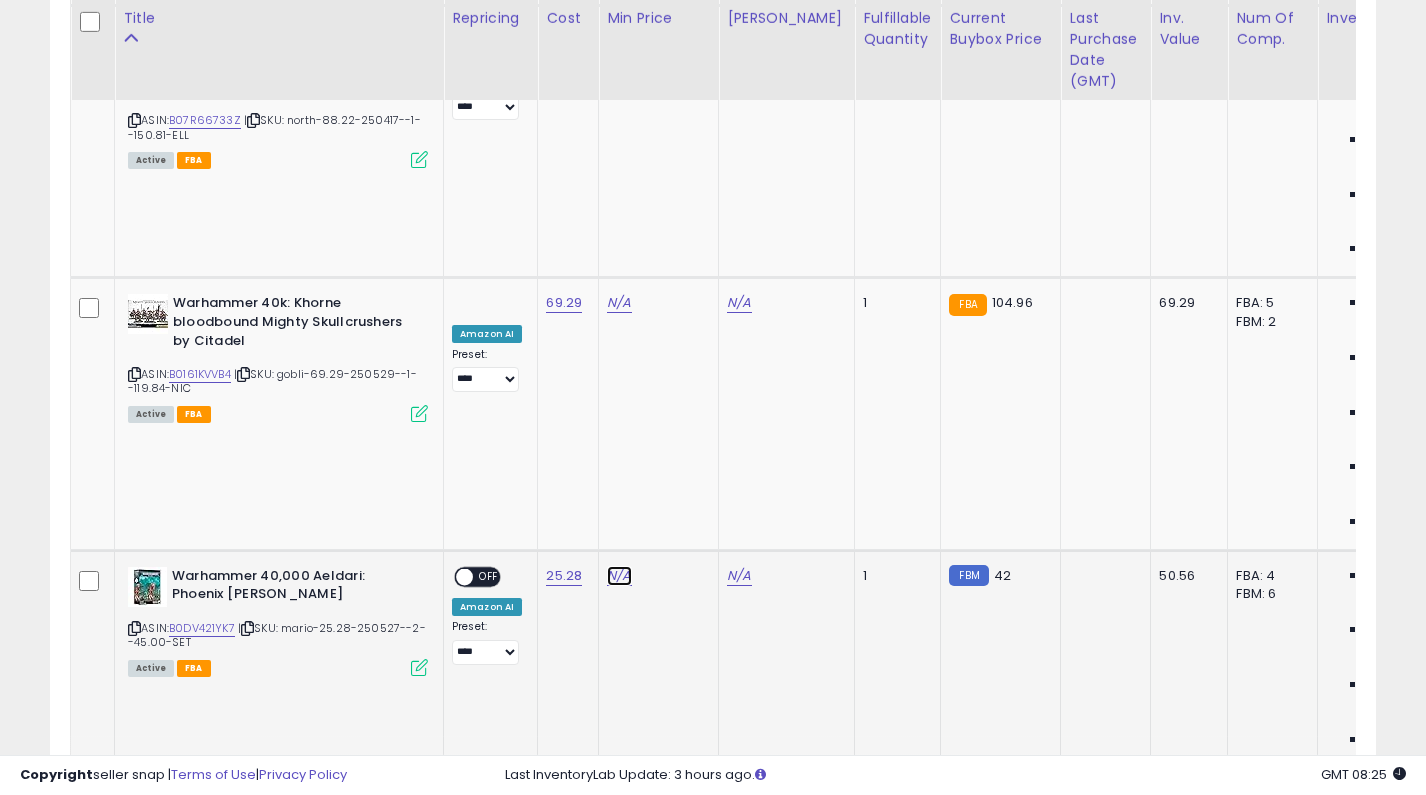 click on "N/A" at bounding box center (619, -514) 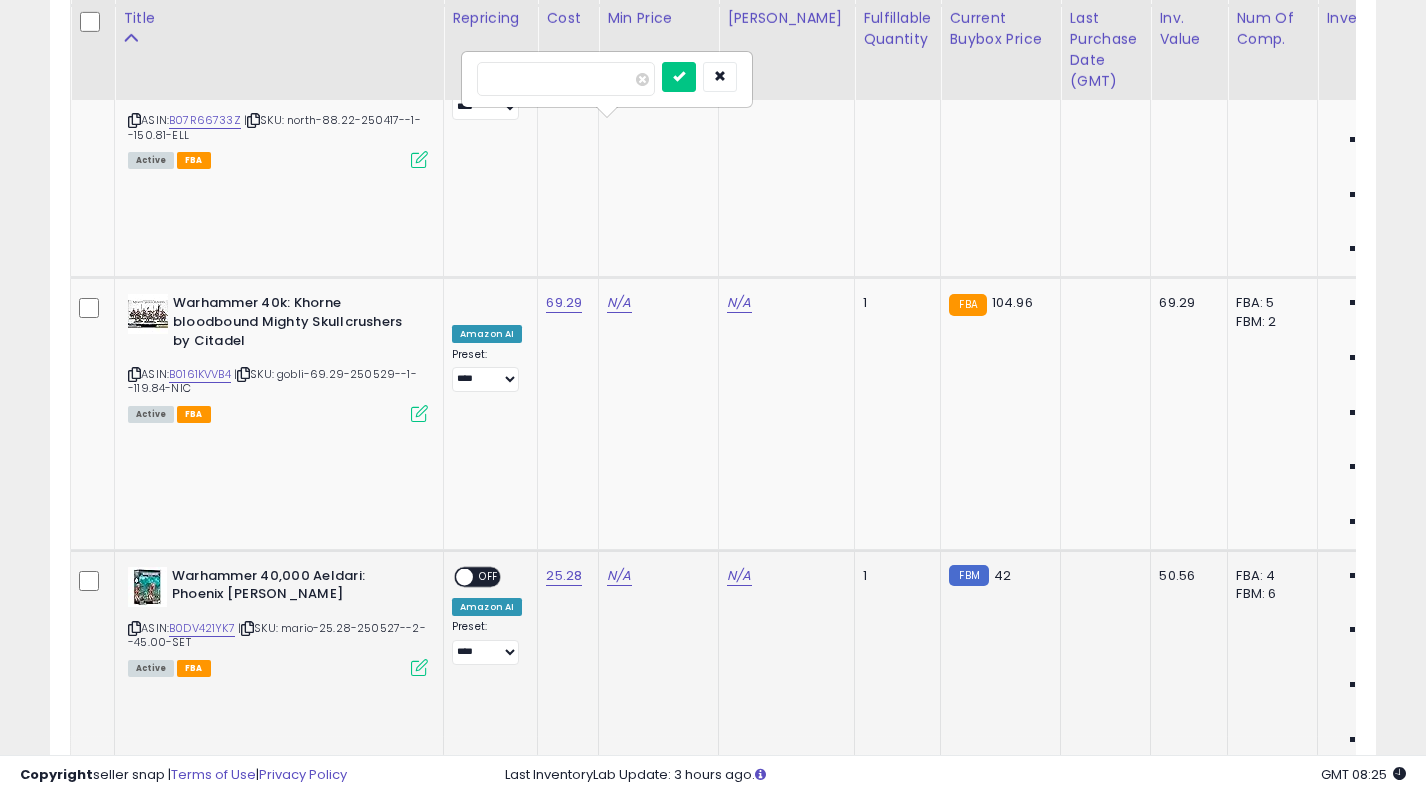 type on "**" 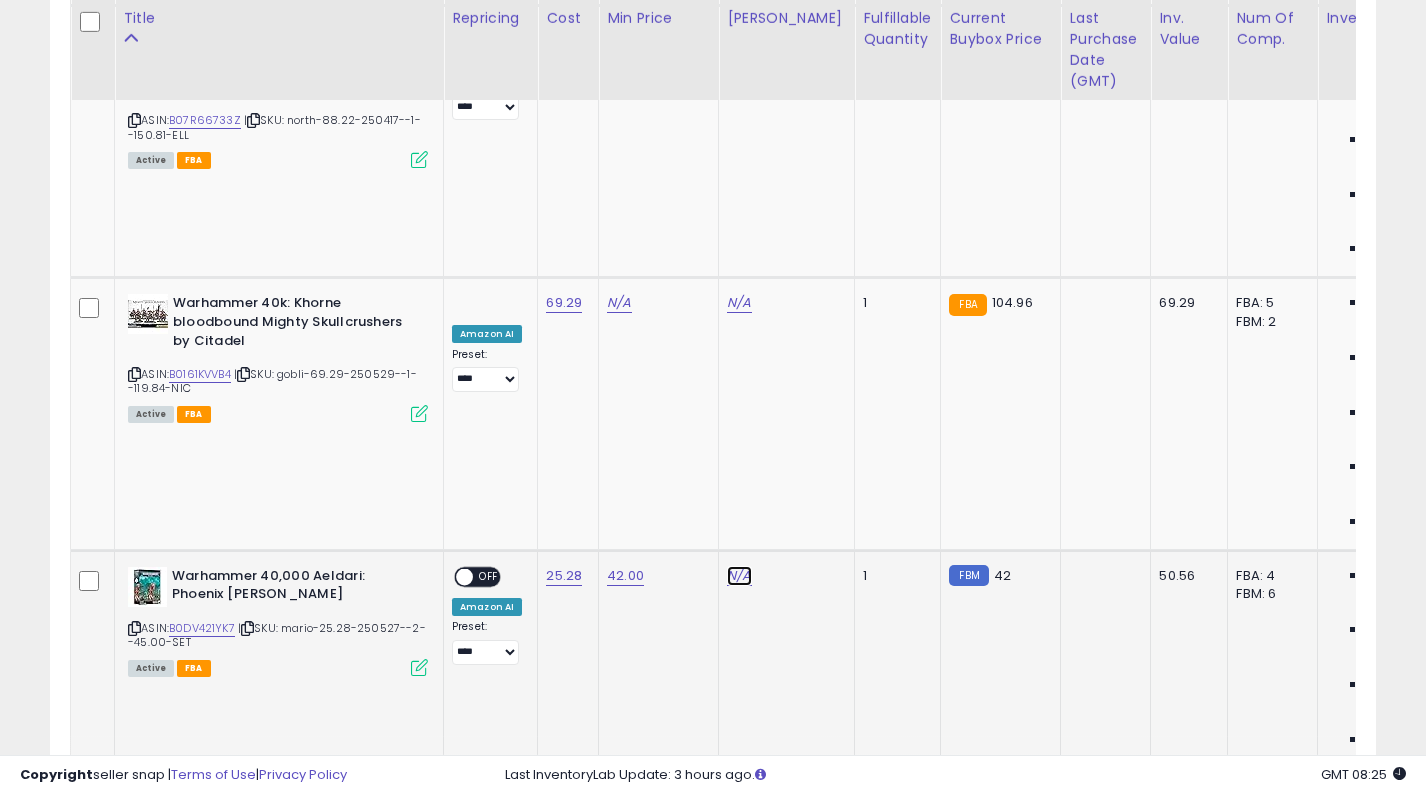 click on "N/A" at bounding box center (739, -514) 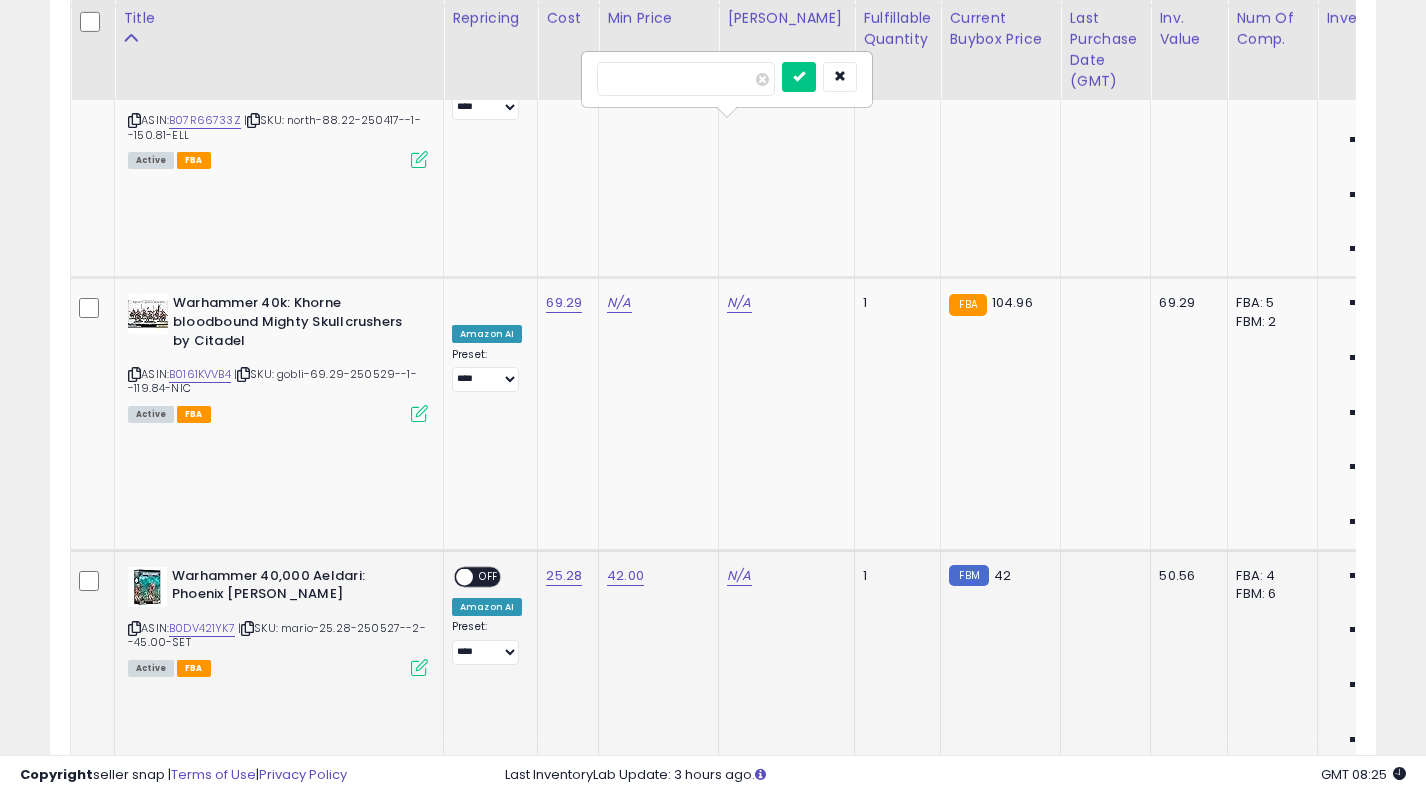 type on "**" 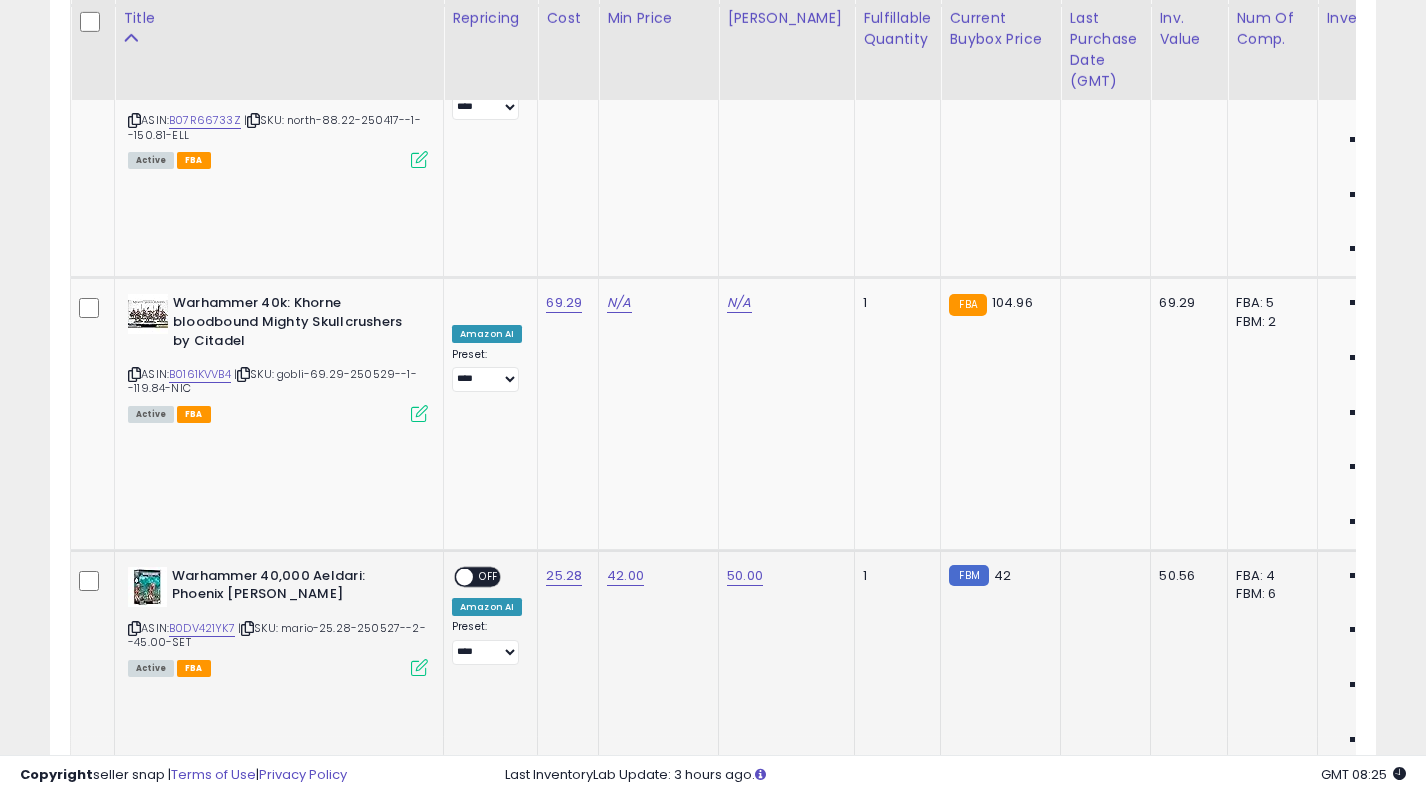 click on "OFF" at bounding box center (489, 576) 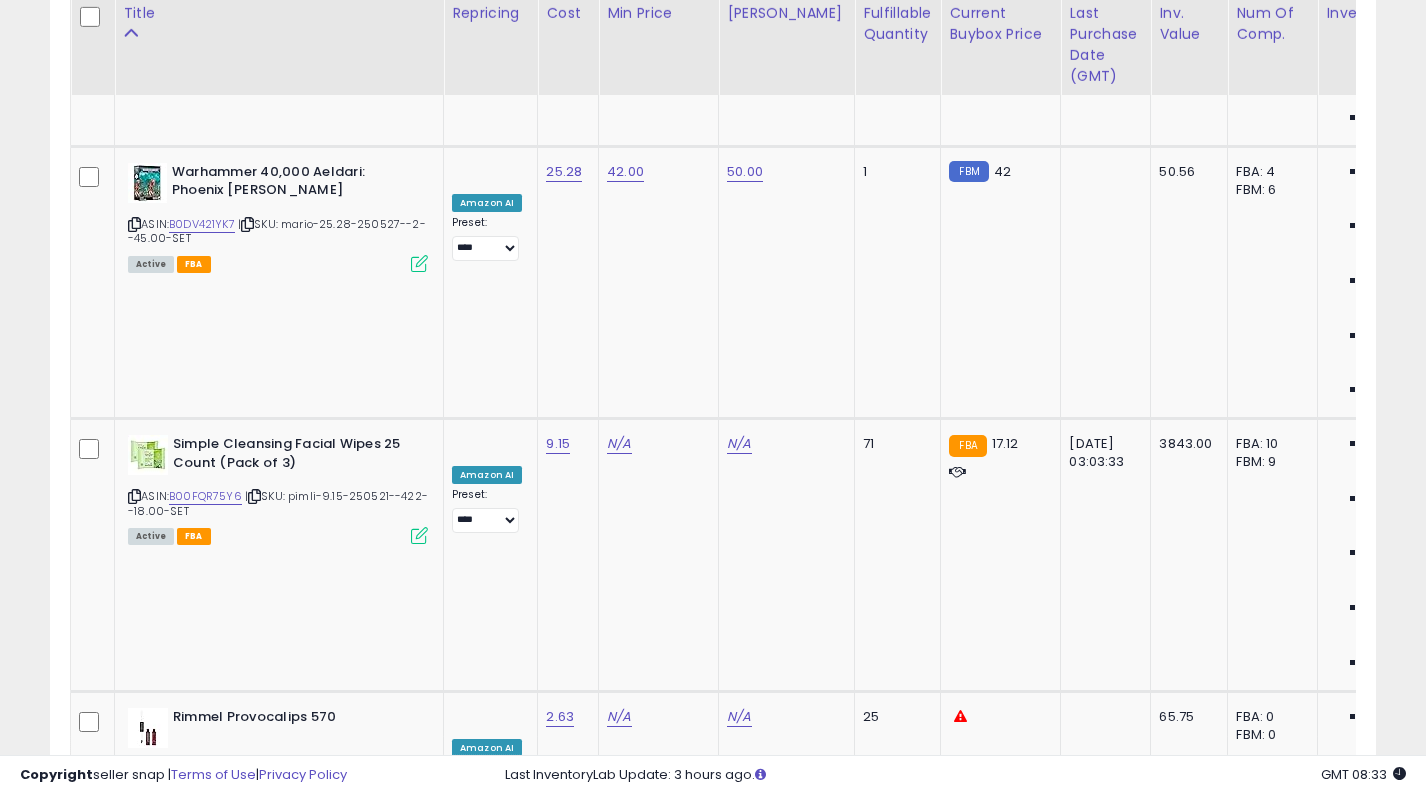 scroll, scrollTop: 2070, scrollLeft: 0, axis: vertical 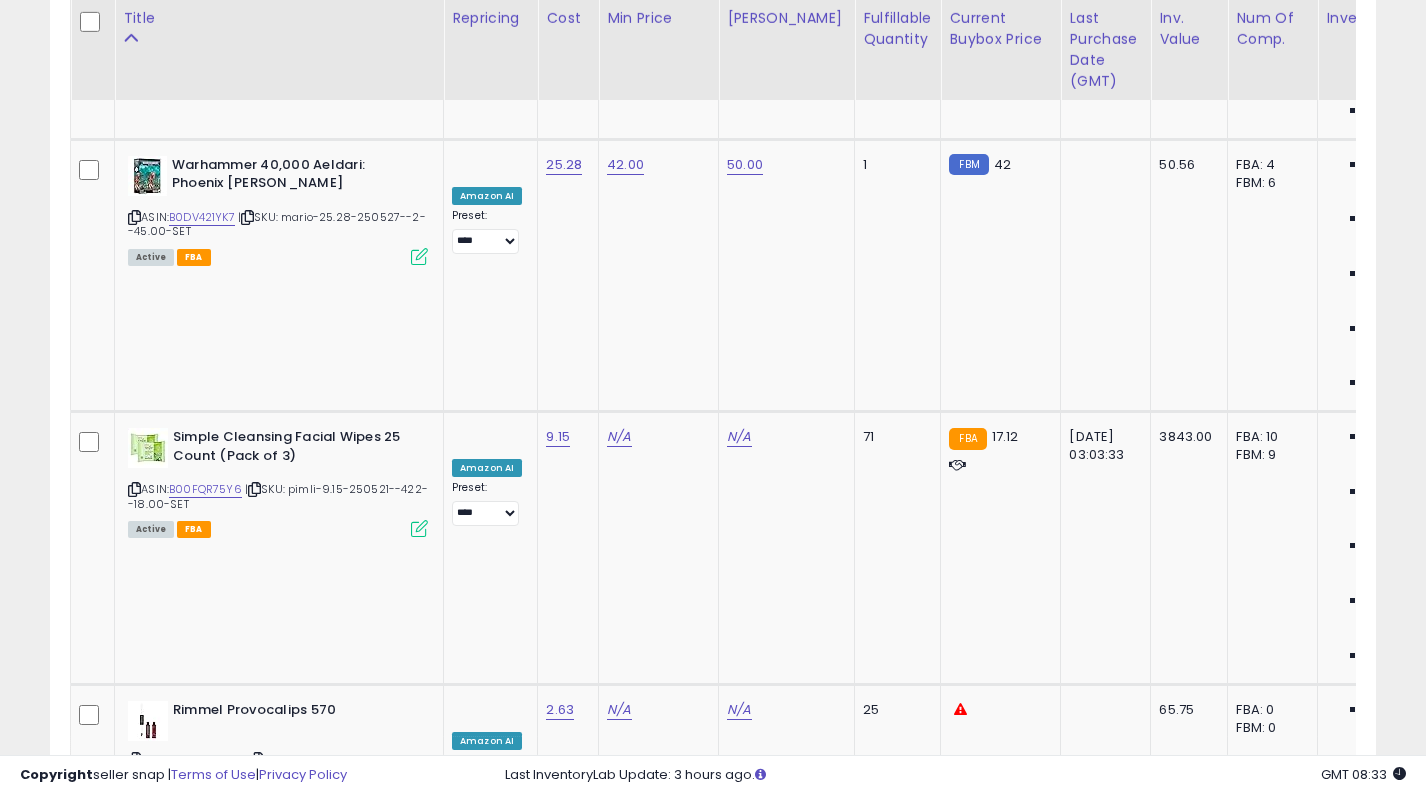 click on "B07D1DQ1S2" at bounding box center [202, 1053] 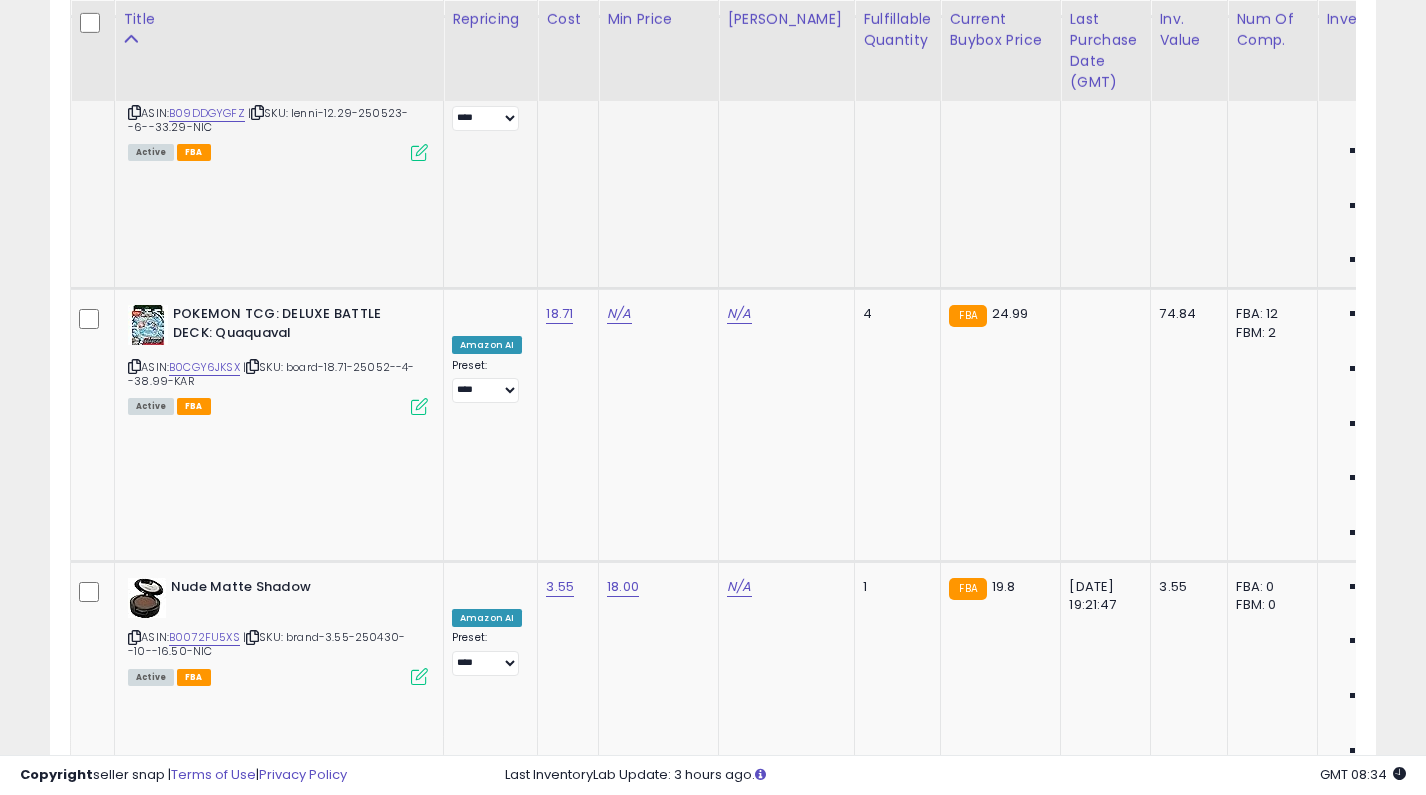 scroll, scrollTop: 3557, scrollLeft: 0, axis: vertical 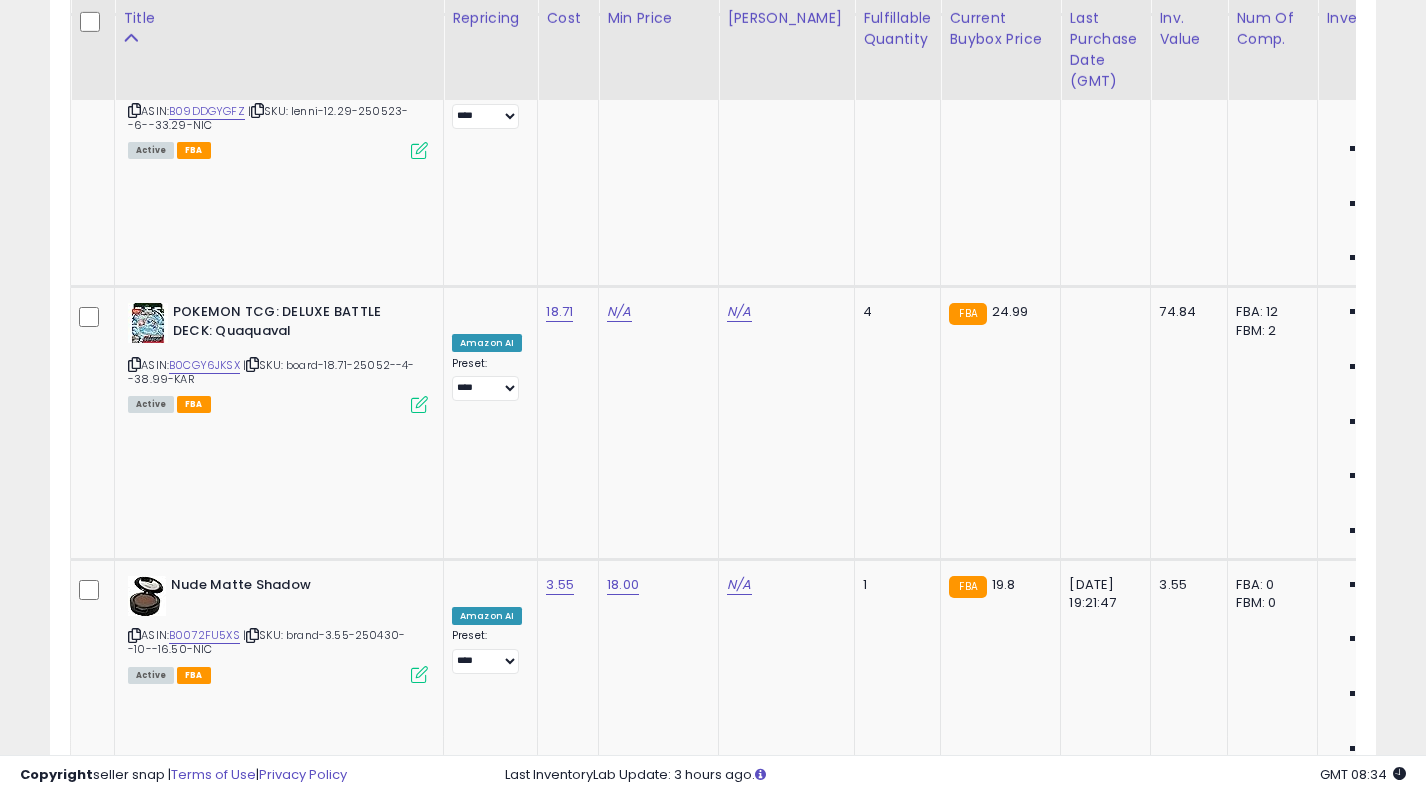 click on "0751559903" at bounding box center [204, 2272] 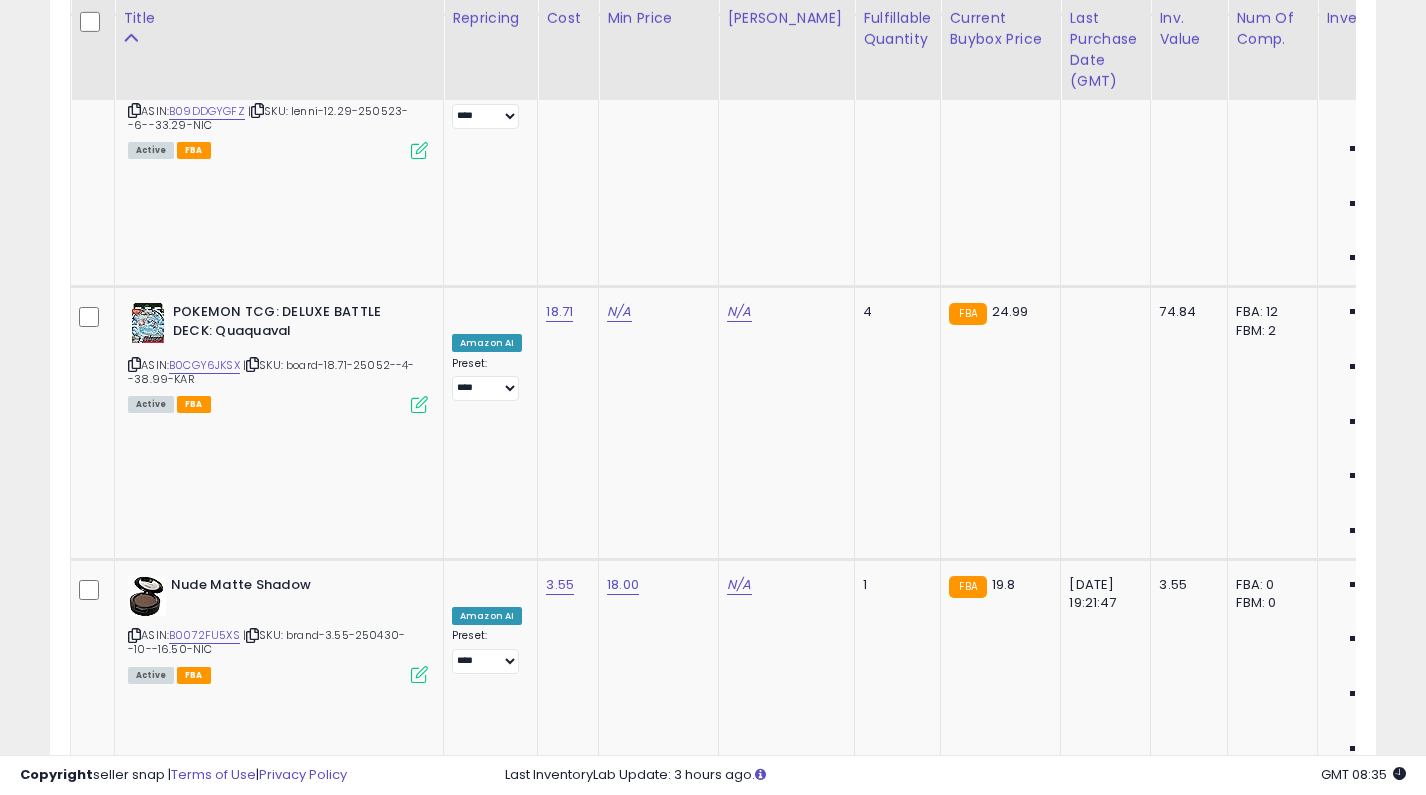click on "B07L5WGS2X" at bounding box center (205, 2563) 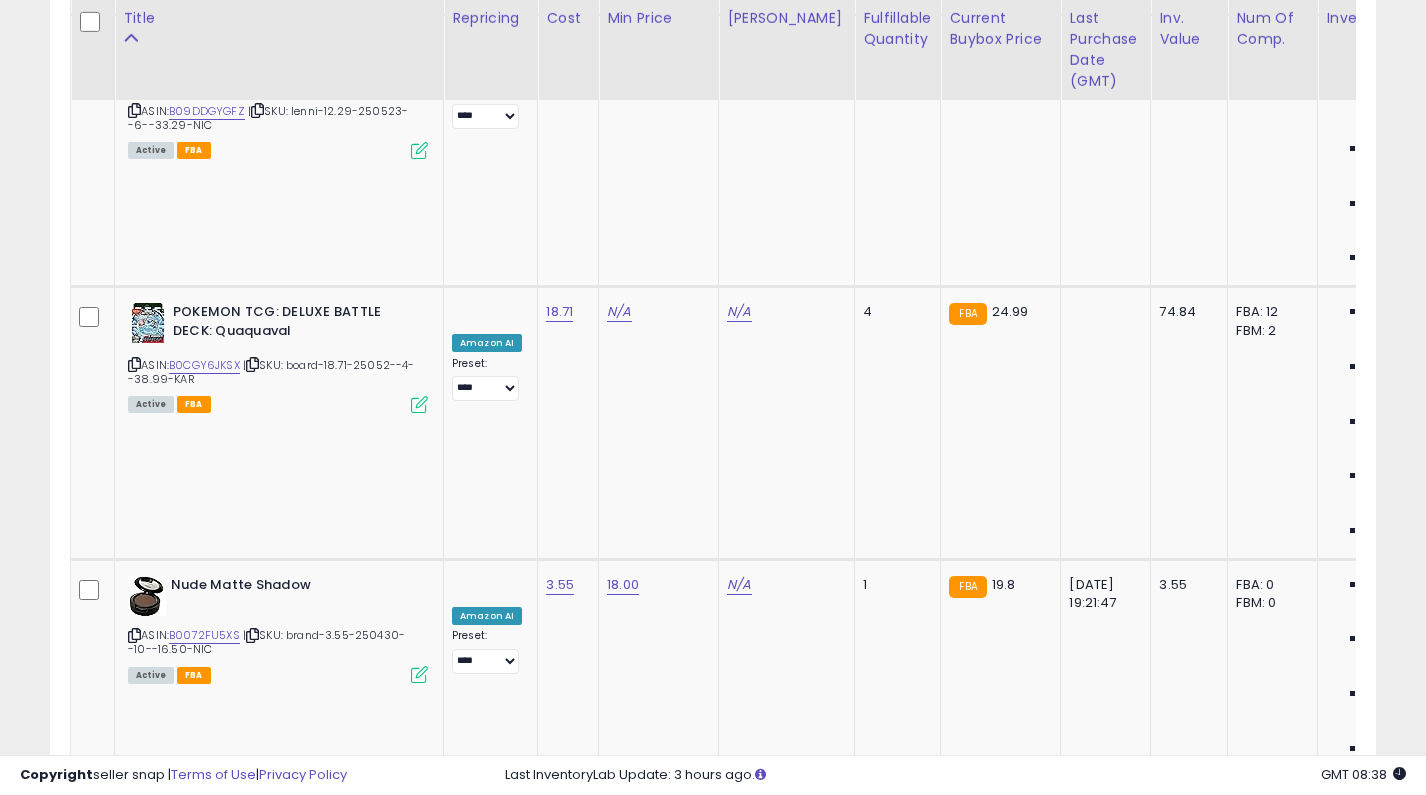 click on "N/A" at bounding box center [619, -2412] 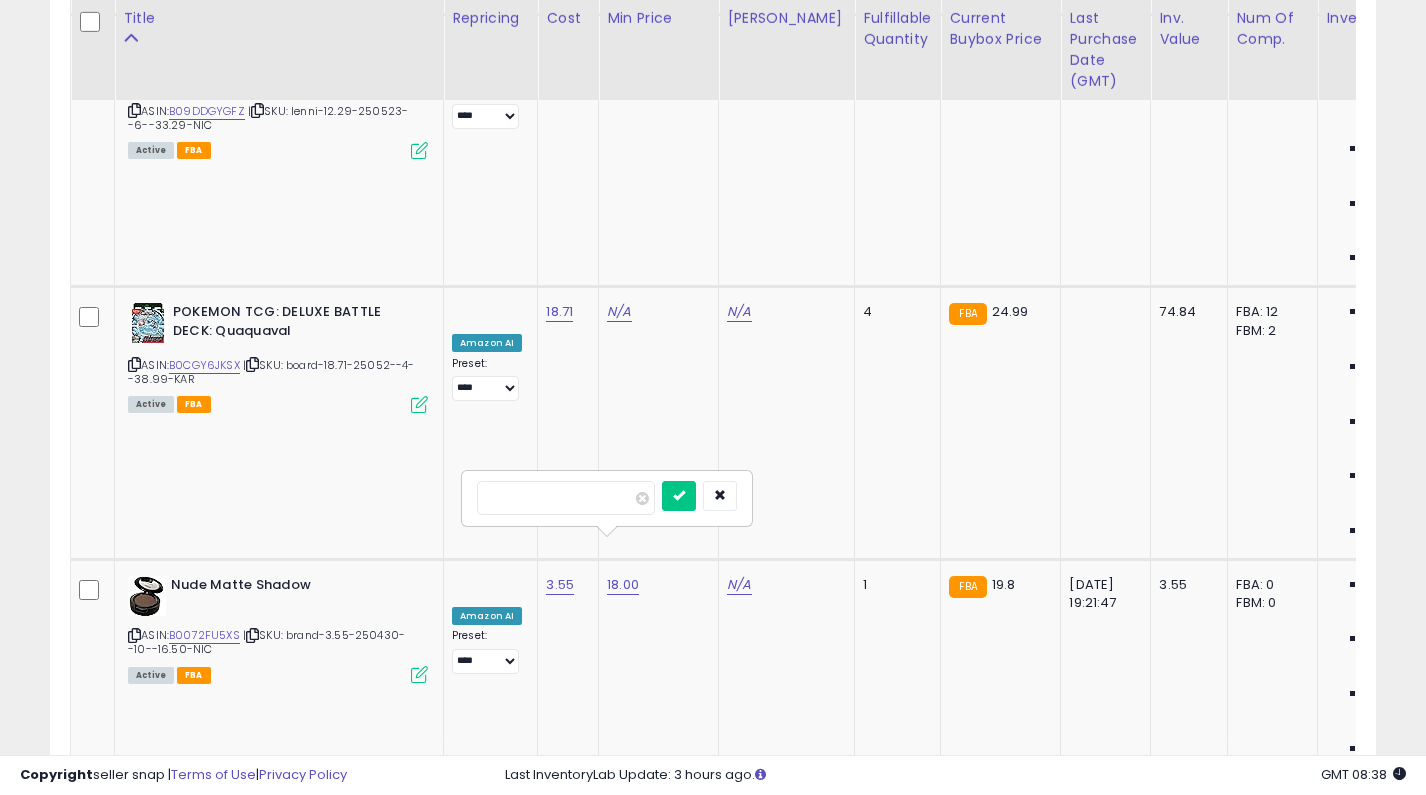 type on "****" 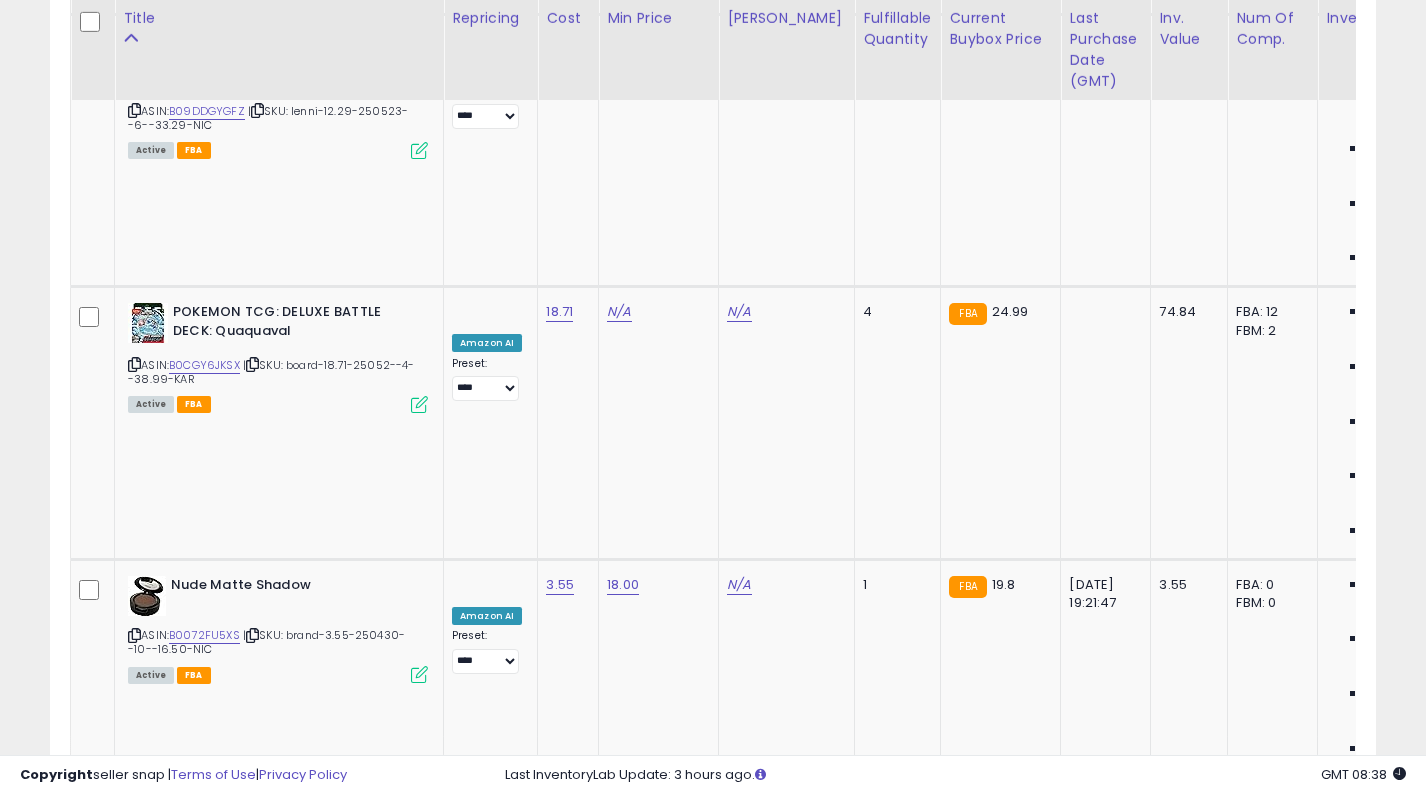 click on "N/A" at bounding box center [739, -2412] 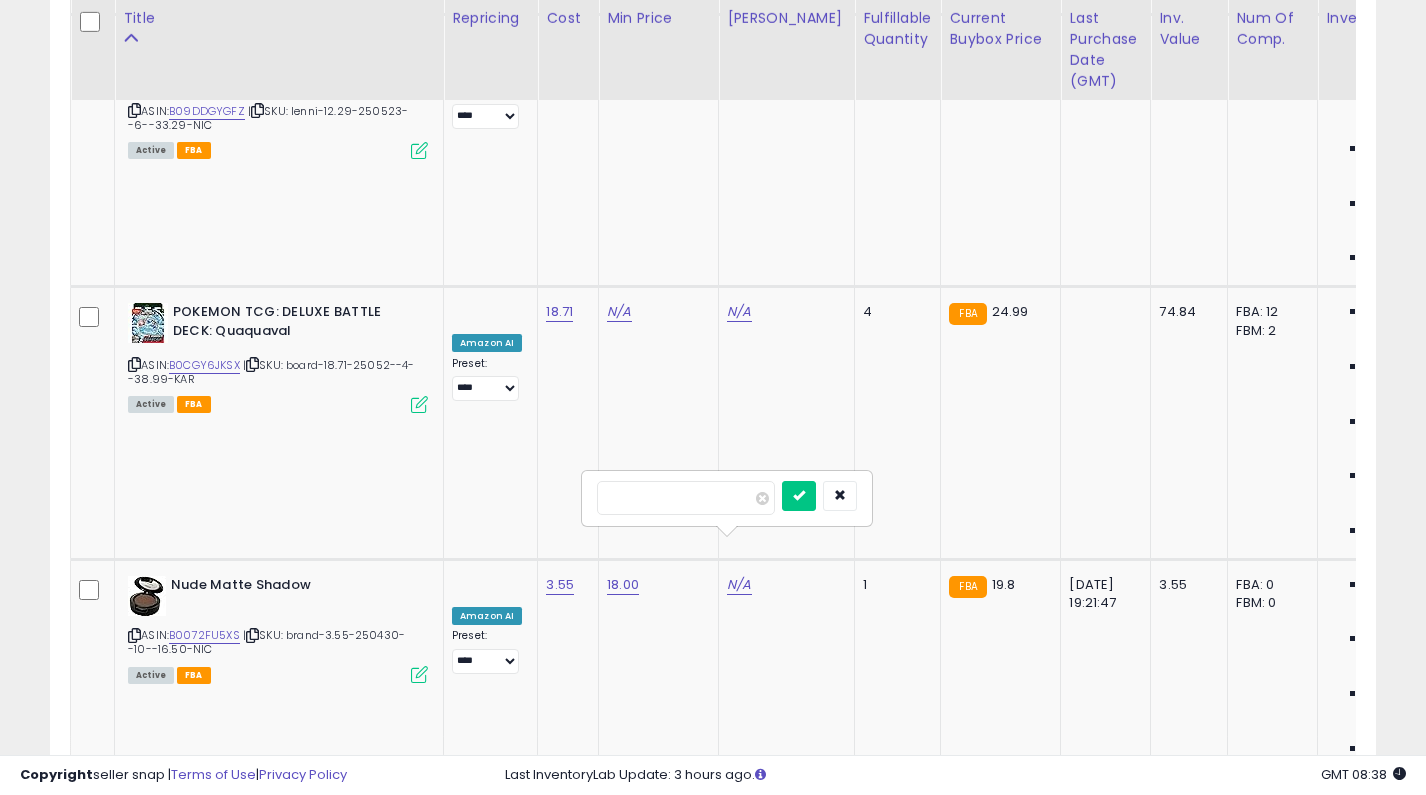 type on "**" 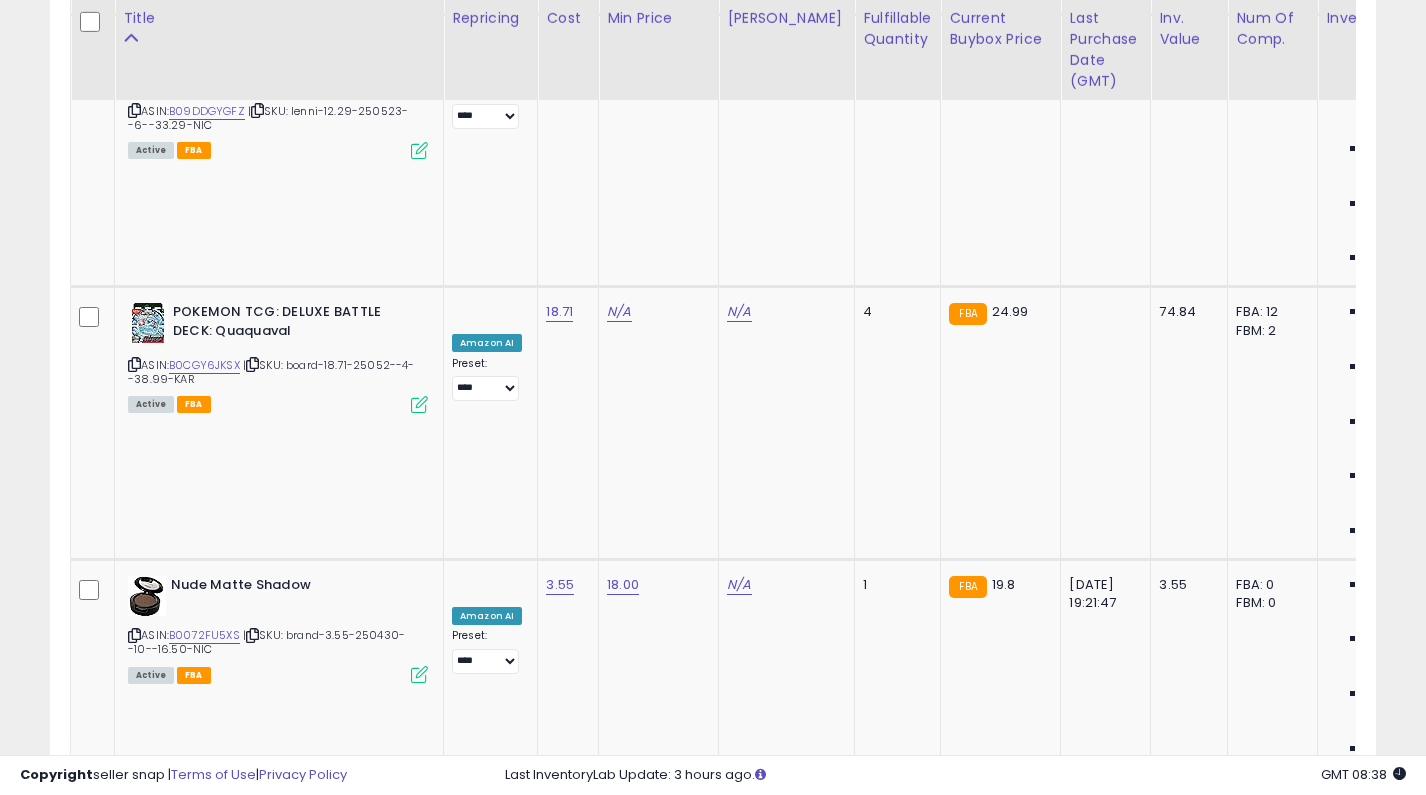 click on "OFF" at bounding box center (489, 3037) 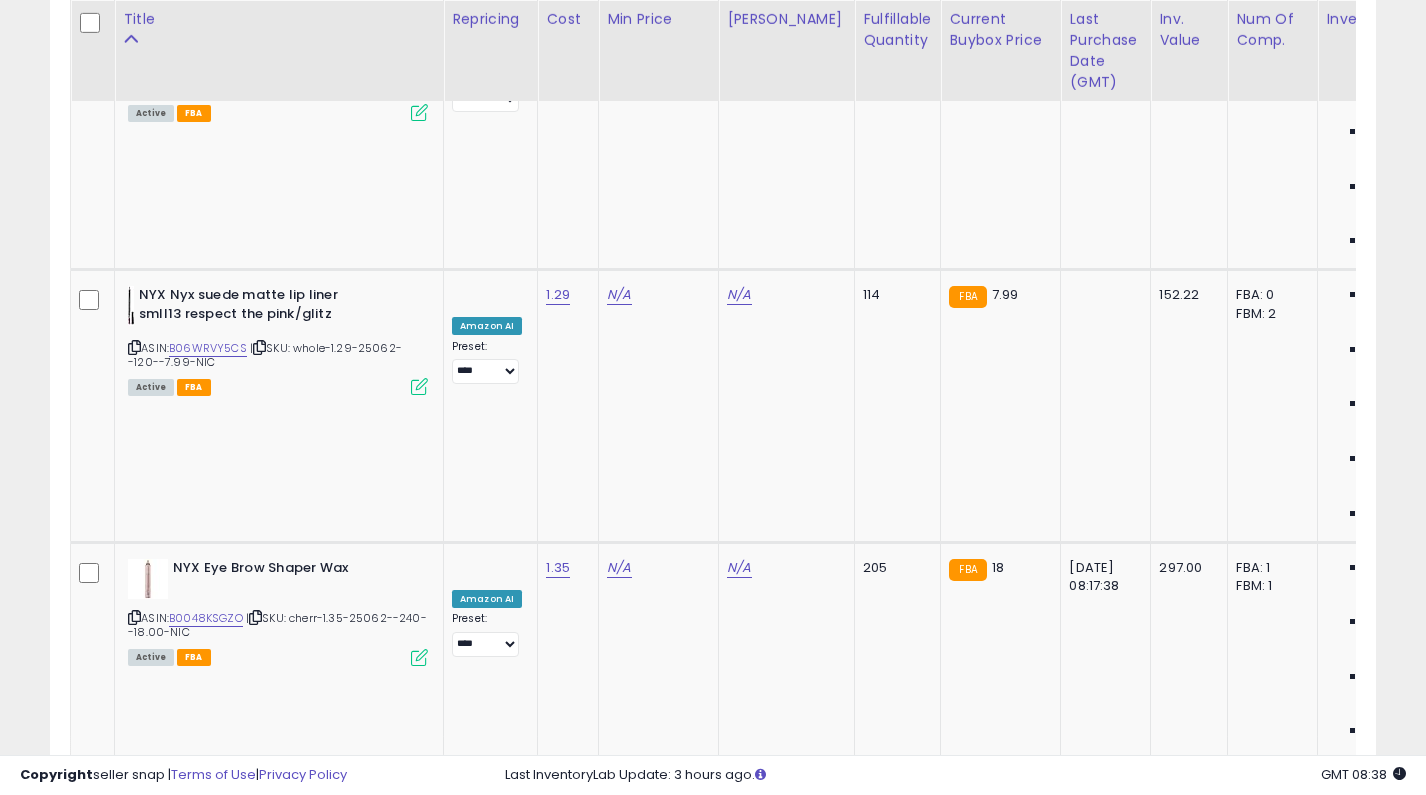 scroll, scrollTop: 4120, scrollLeft: 0, axis: vertical 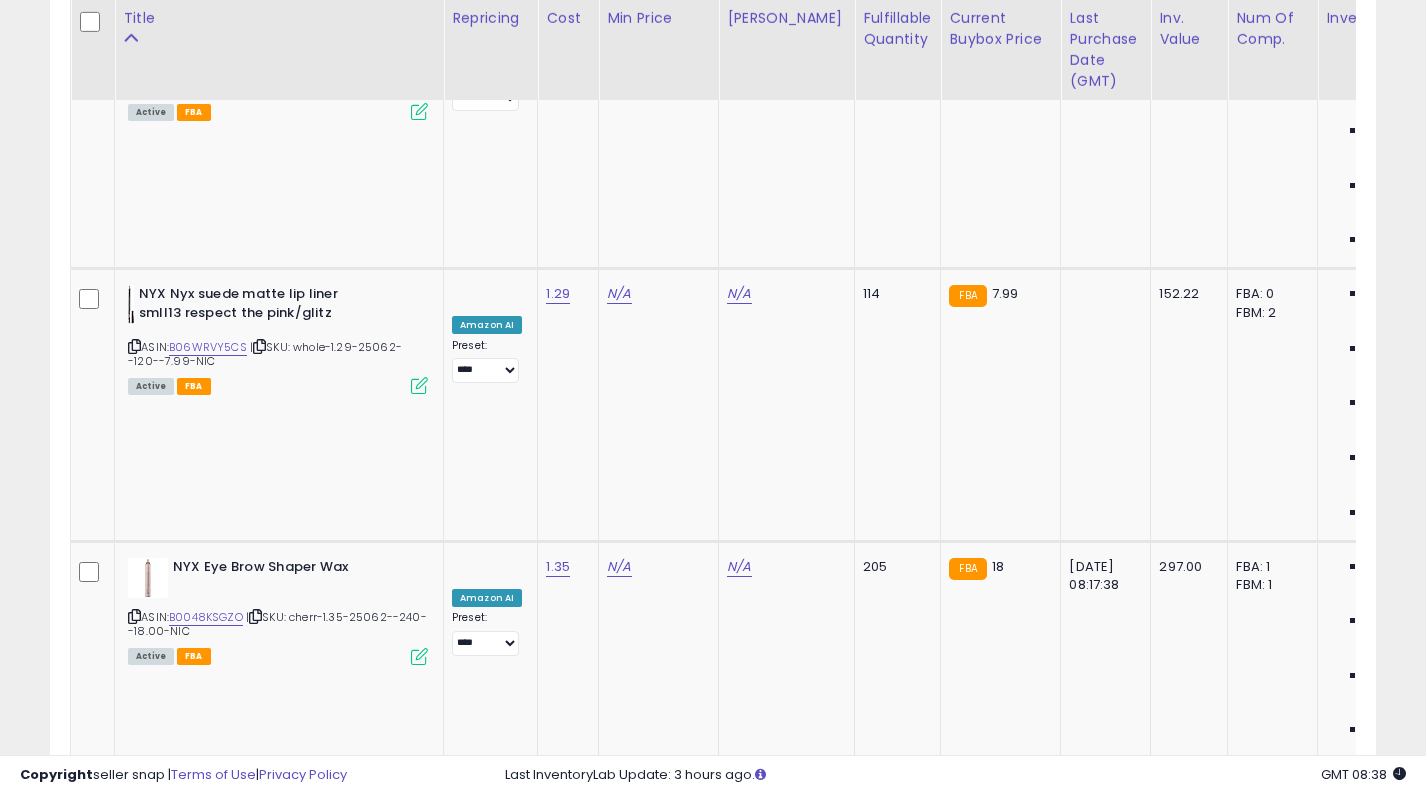 click on "B08WDSKQ7W" at bounding box center (209, 2817) 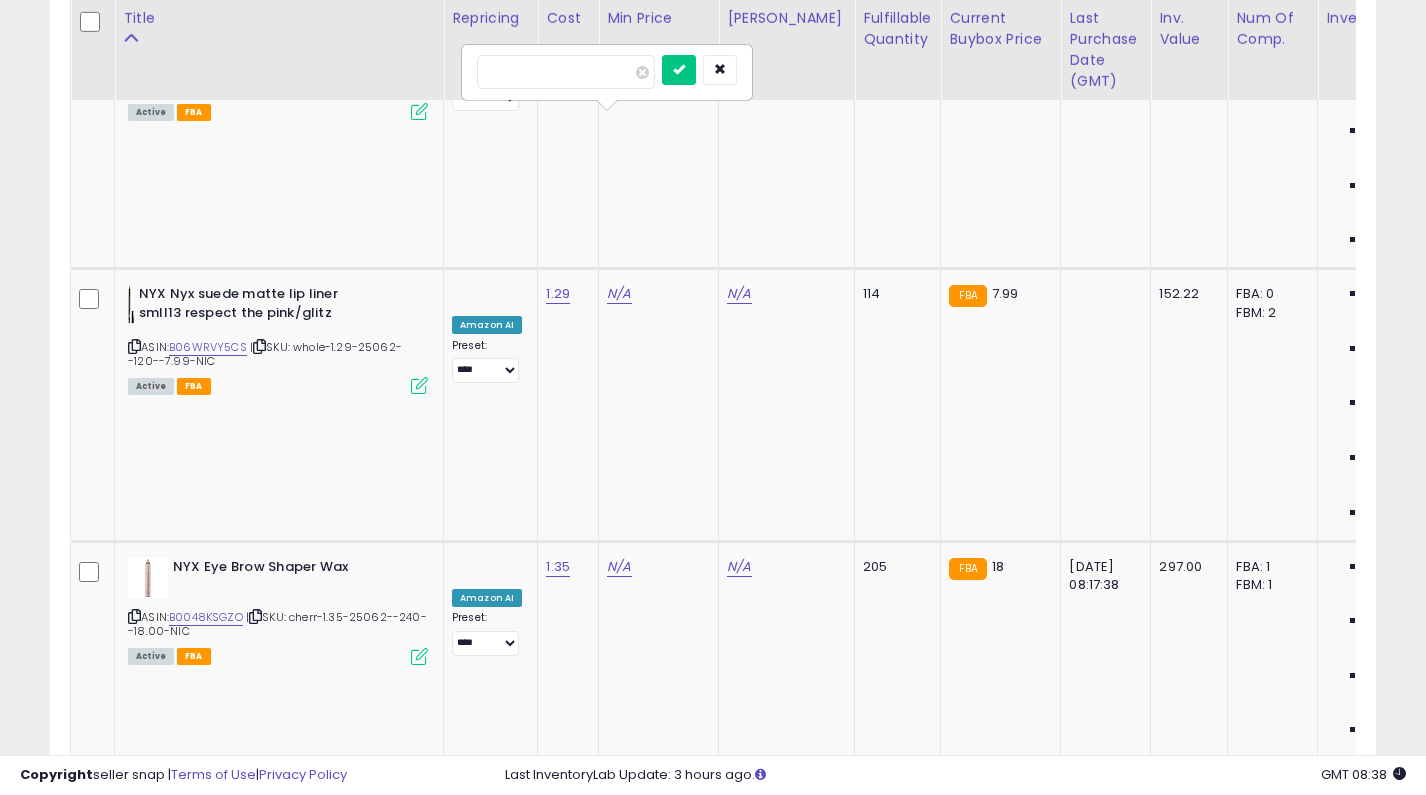 type on "**" 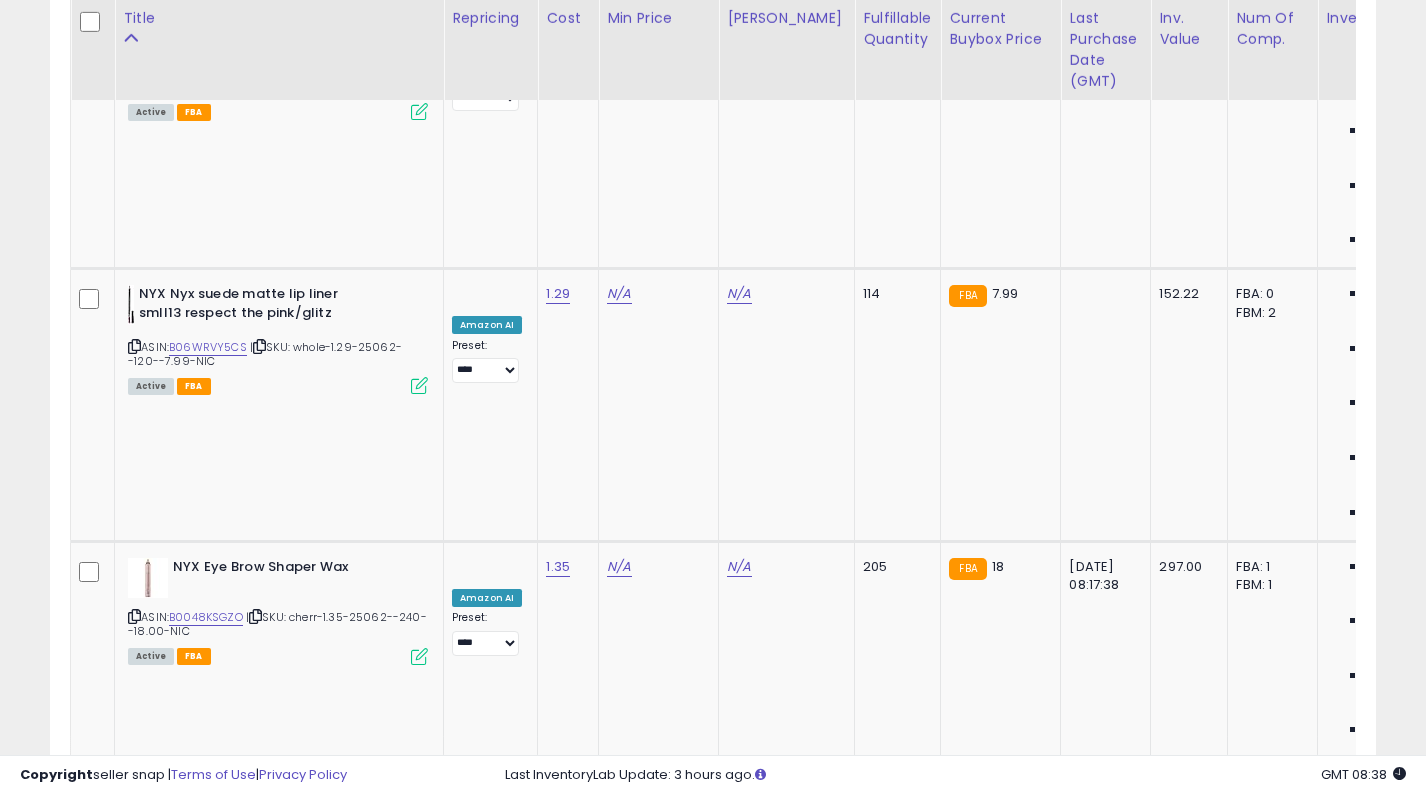 click on "N/A" at bounding box center [739, -2975] 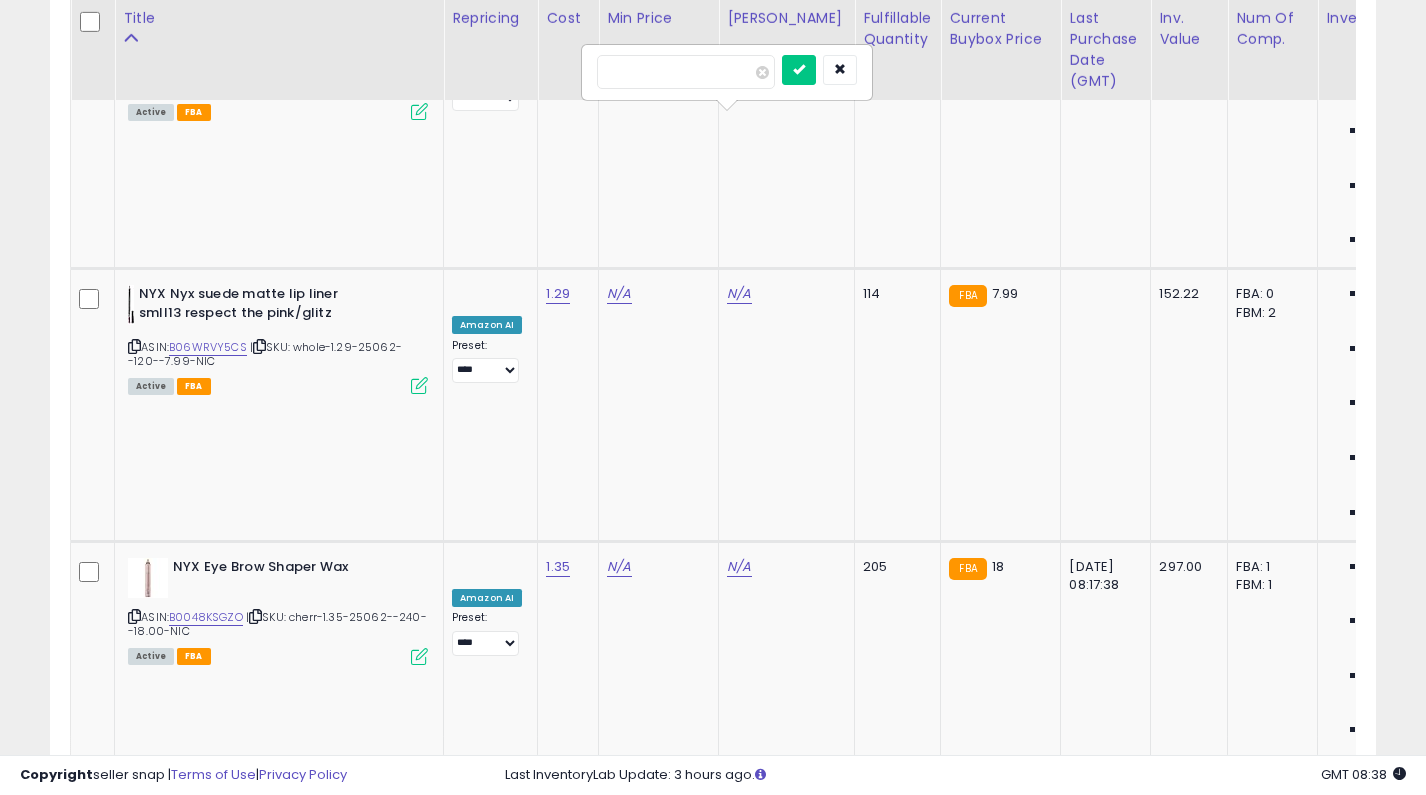 type on "**" 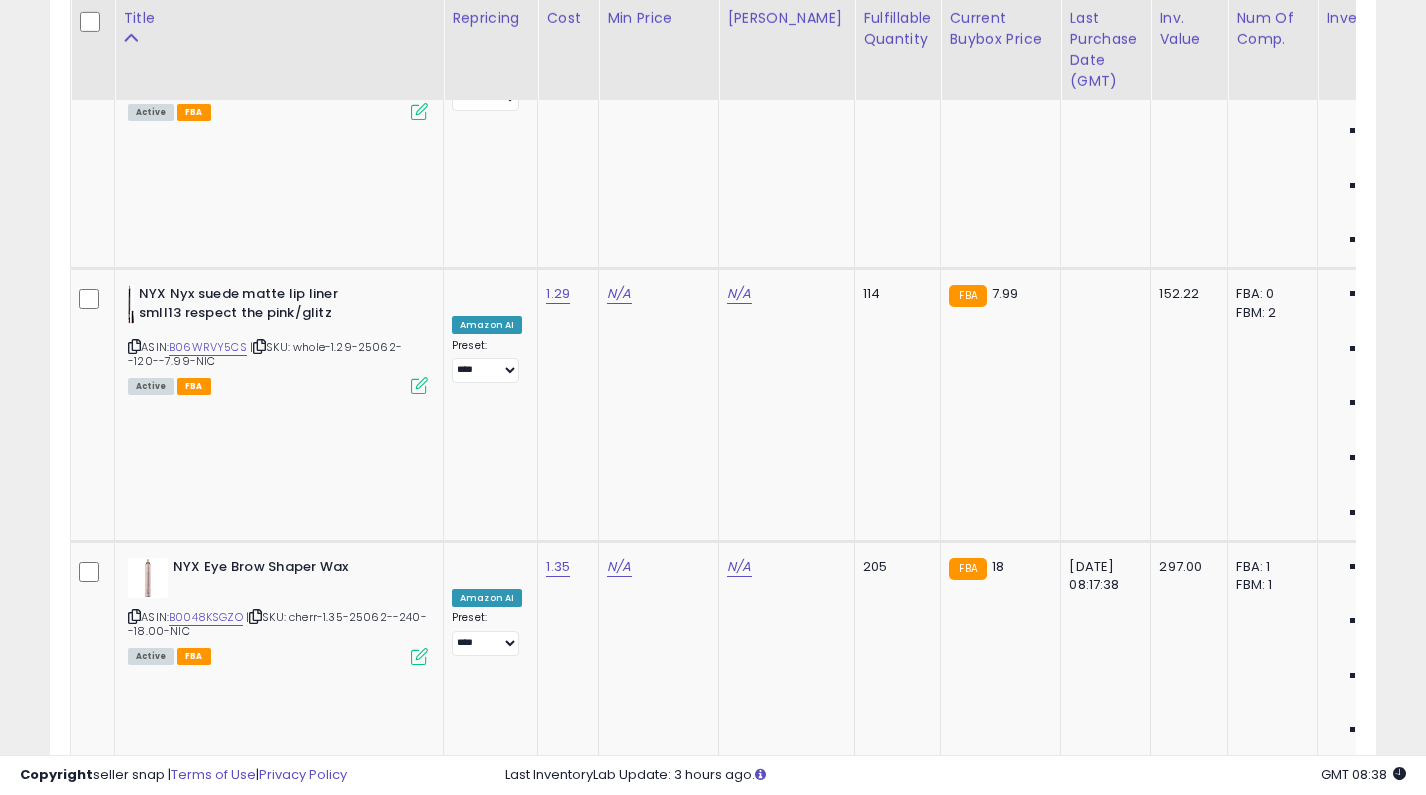 click on "OFF" at bounding box center (489, 2747) 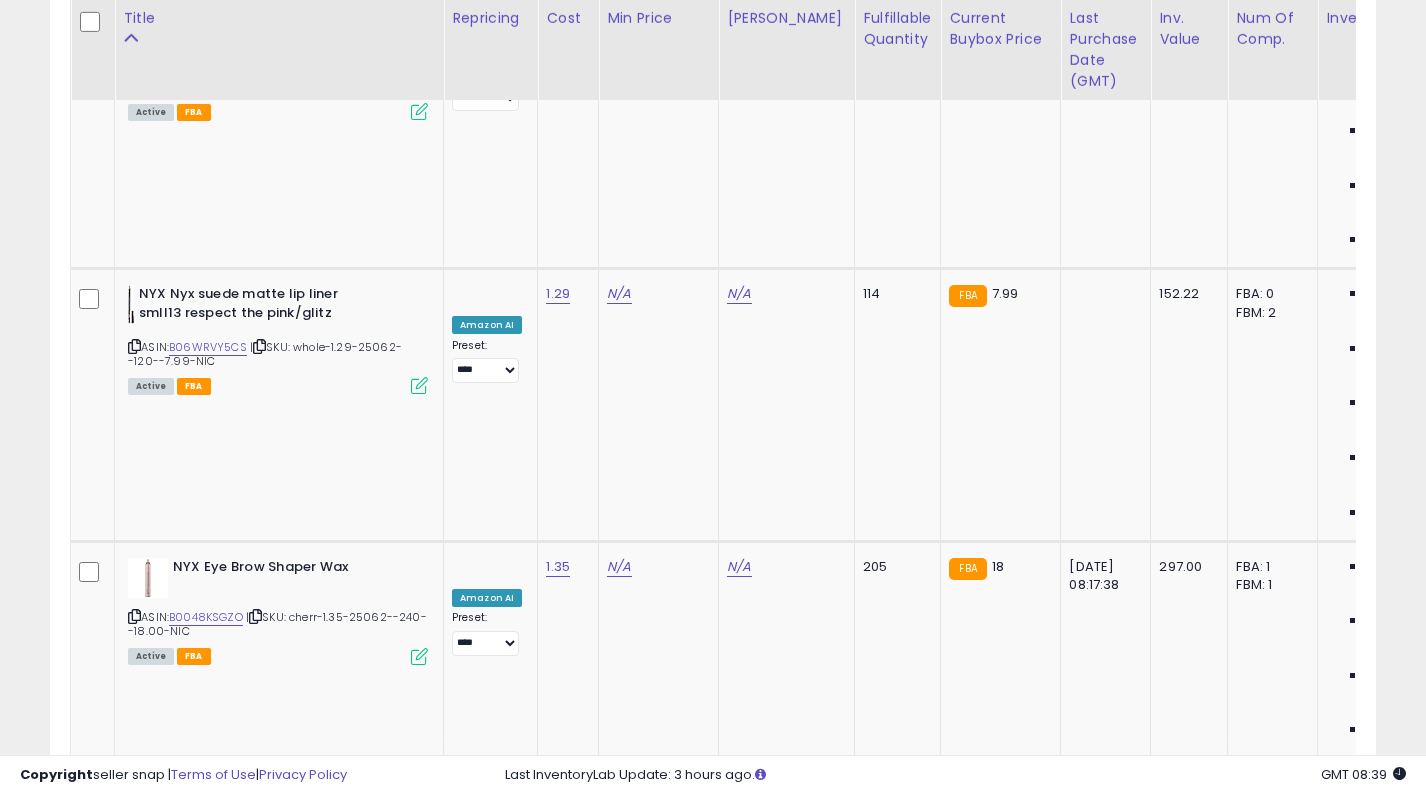 click on "N/A" at bounding box center (619, -2975) 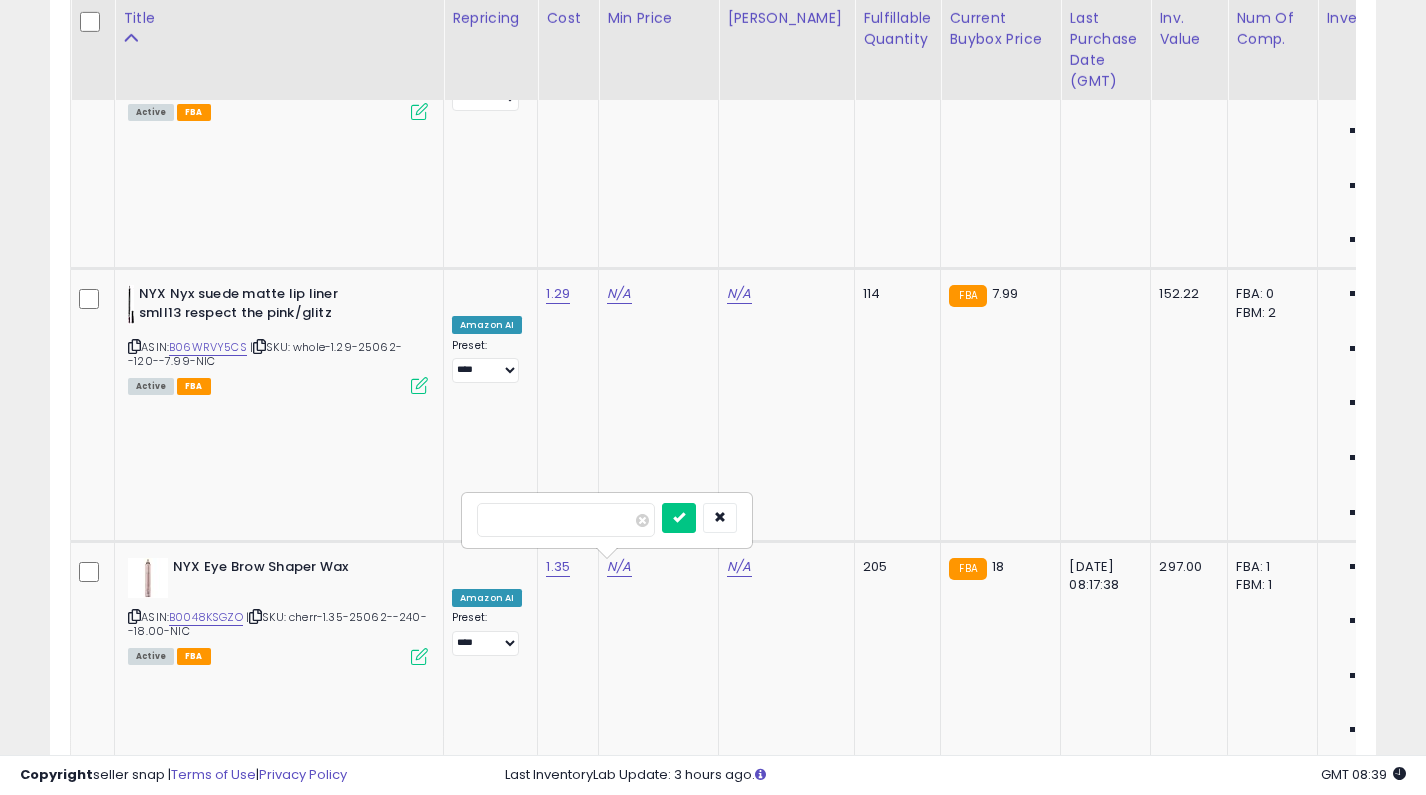 type on "*****" 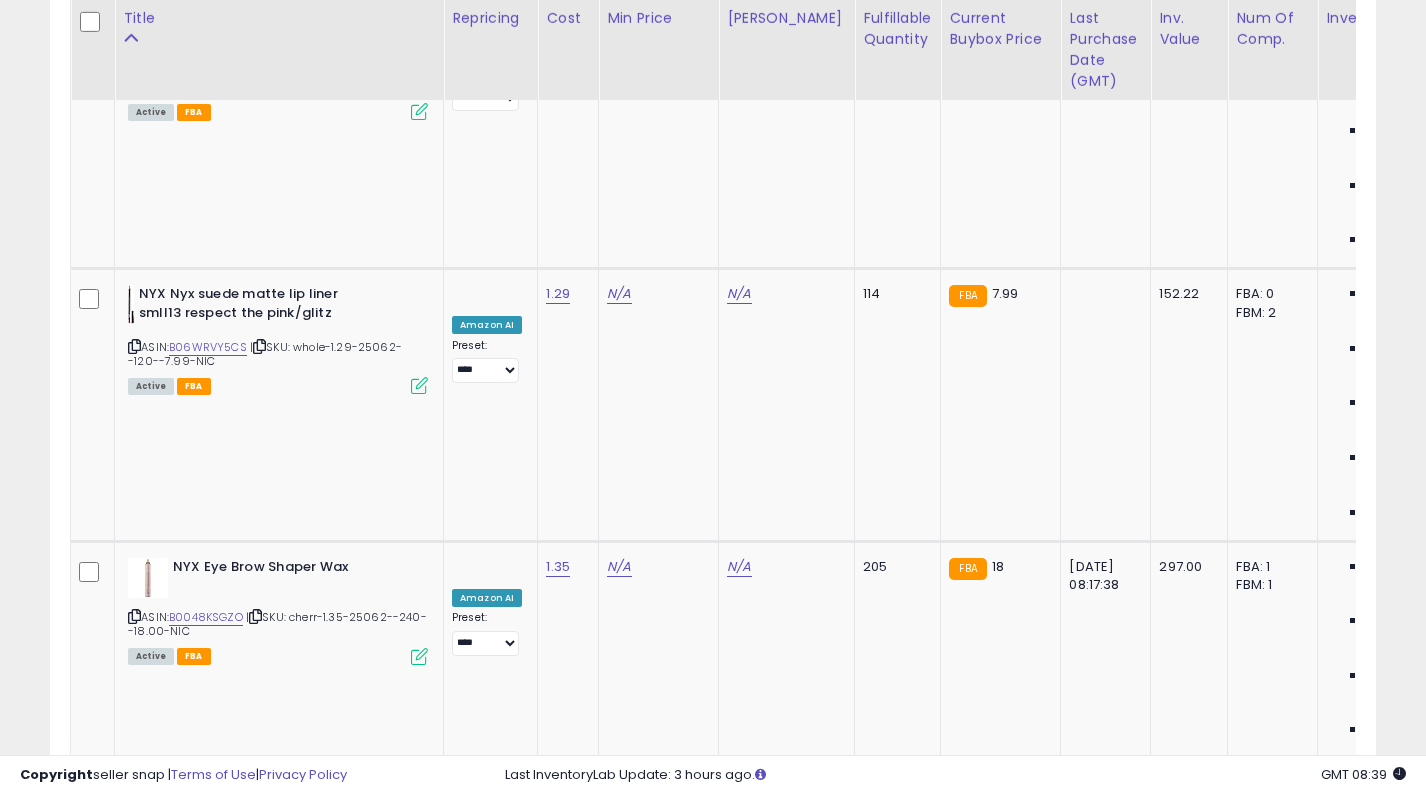 click on "N/A" at bounding box center [739, -2975] 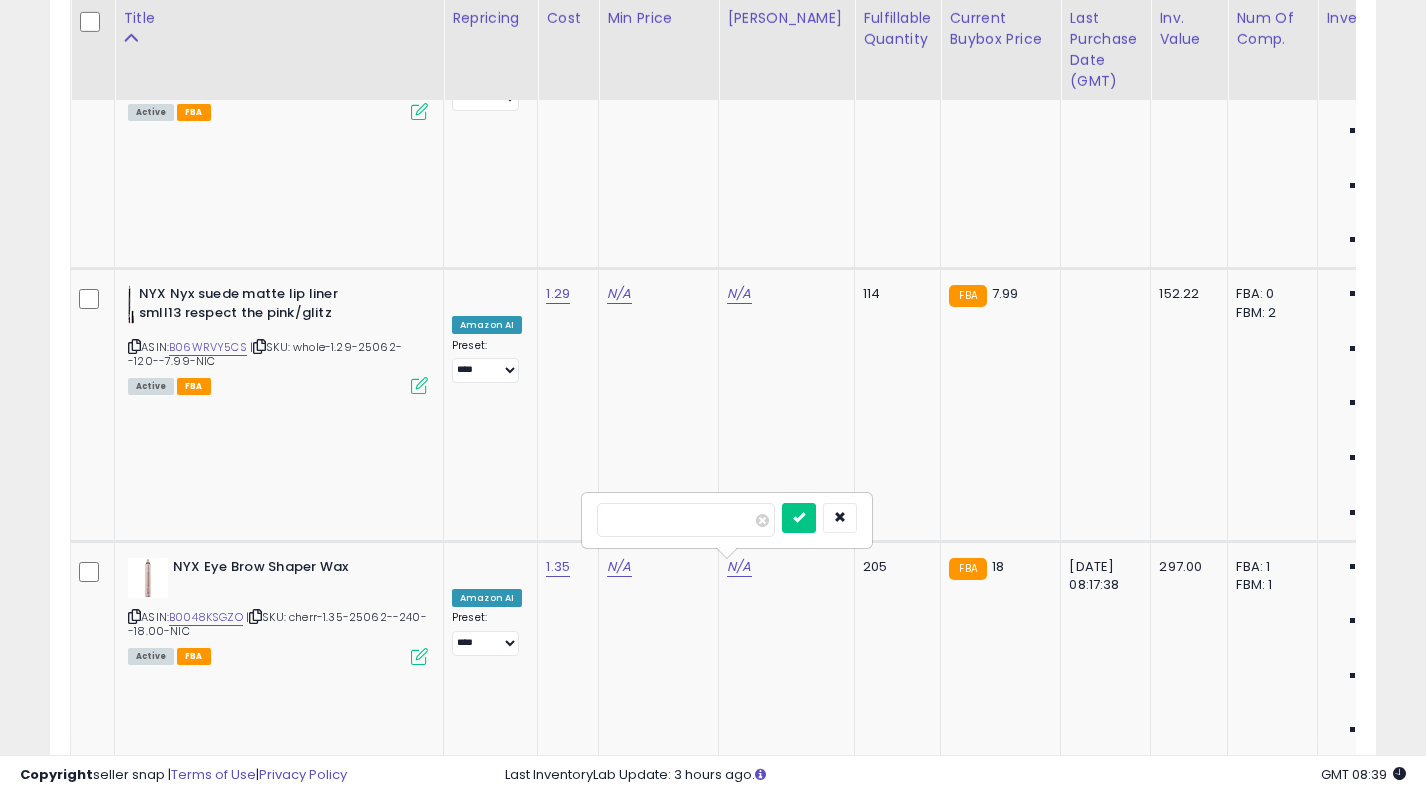 type on "*****" 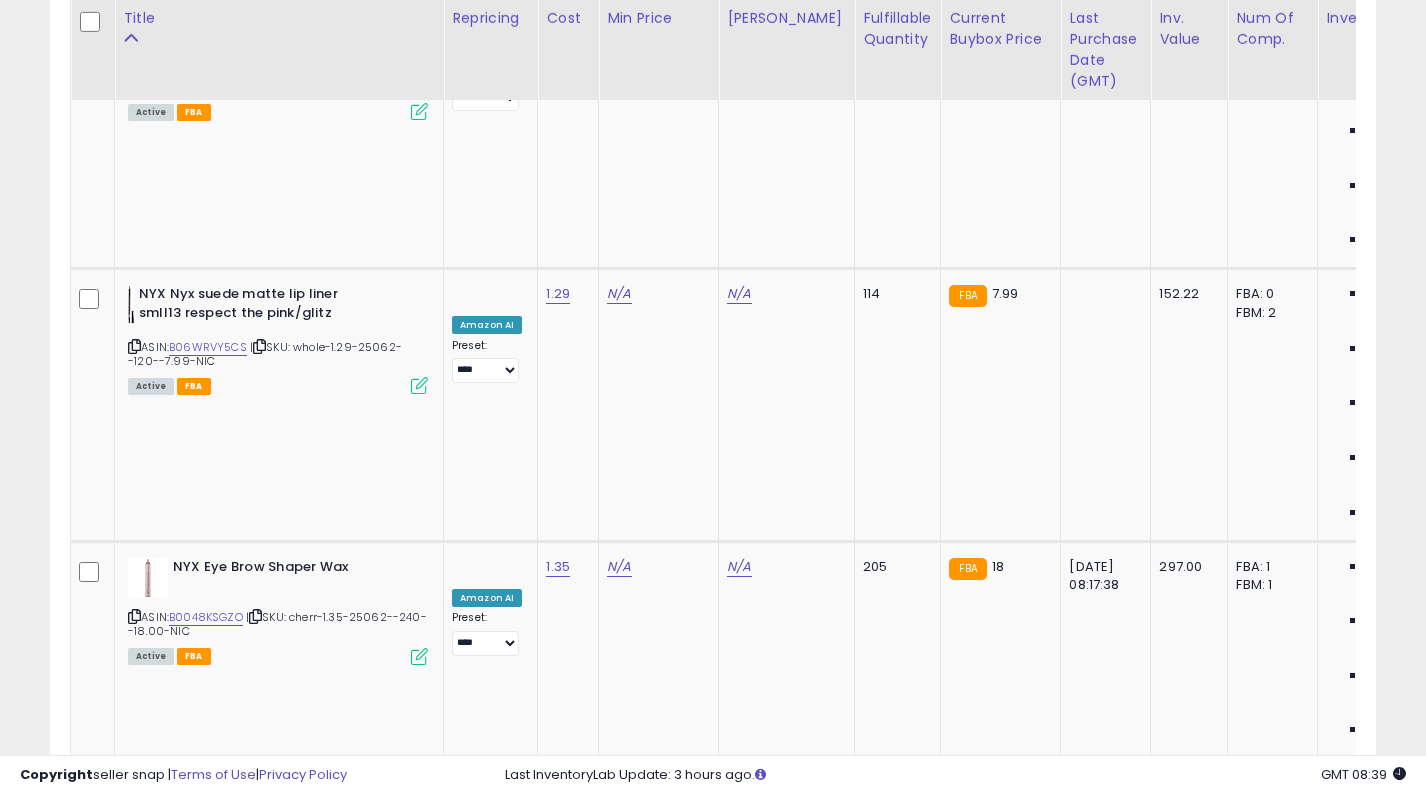 click on "OFF" at bounding box center (489, 3564) 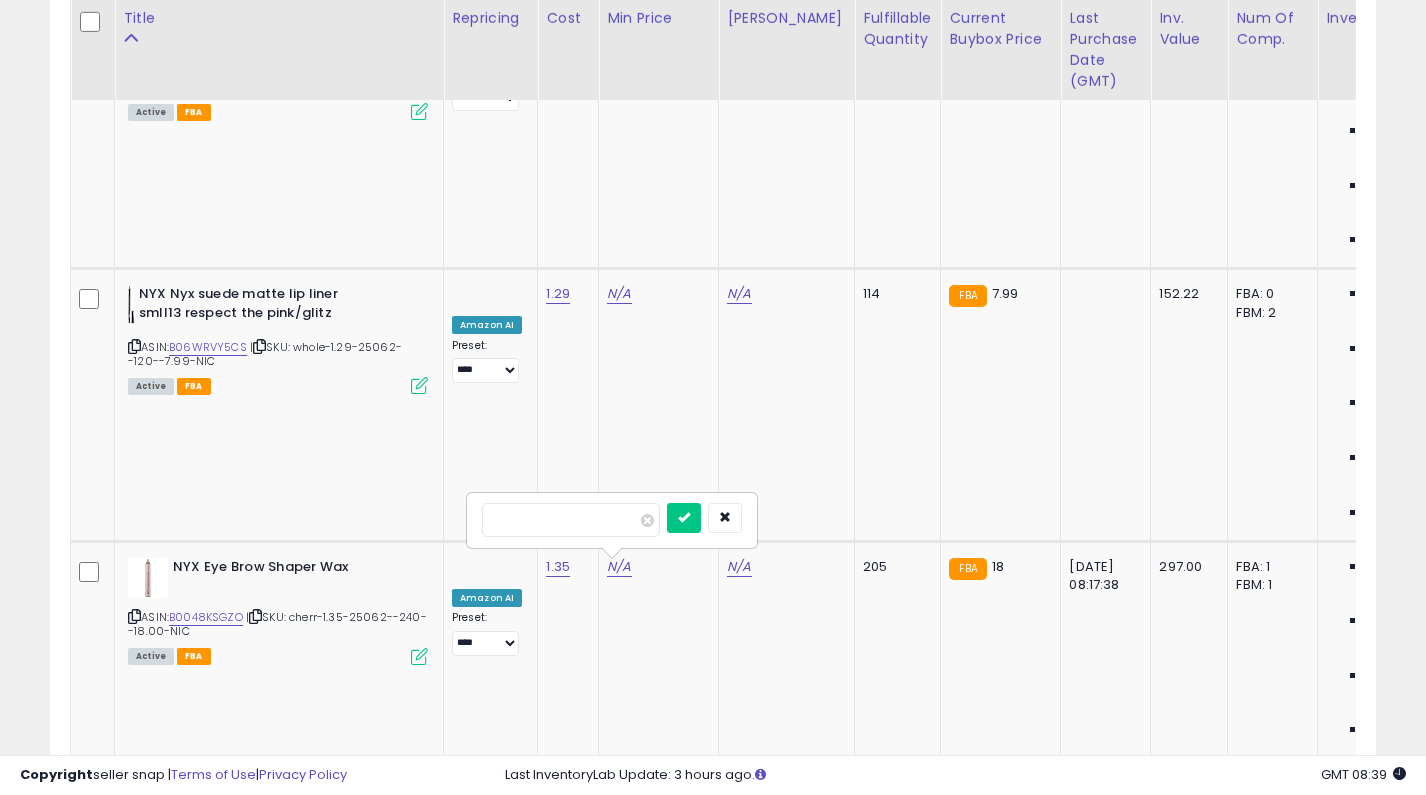 type on "*****" 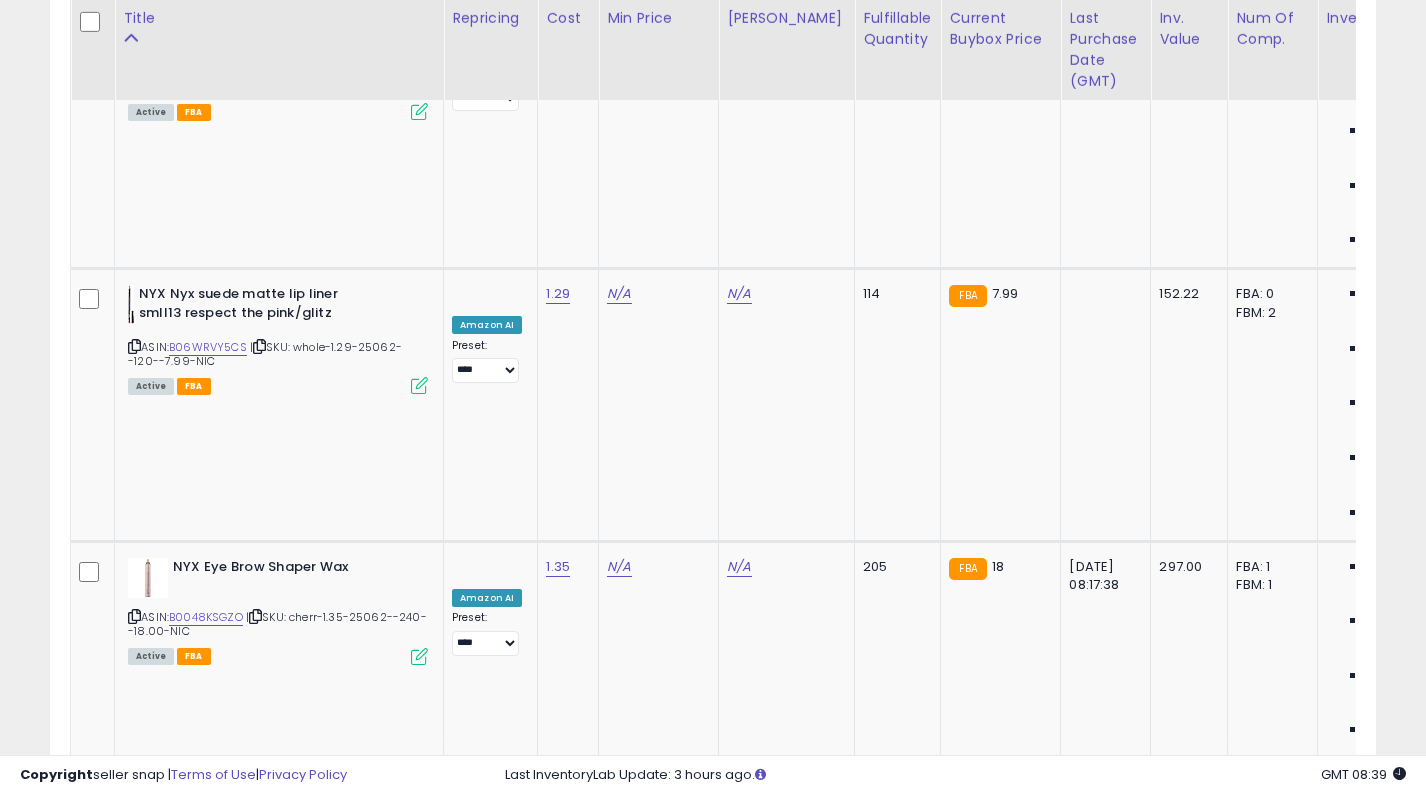 click on "27.49" at bounding box center (739, -2975) 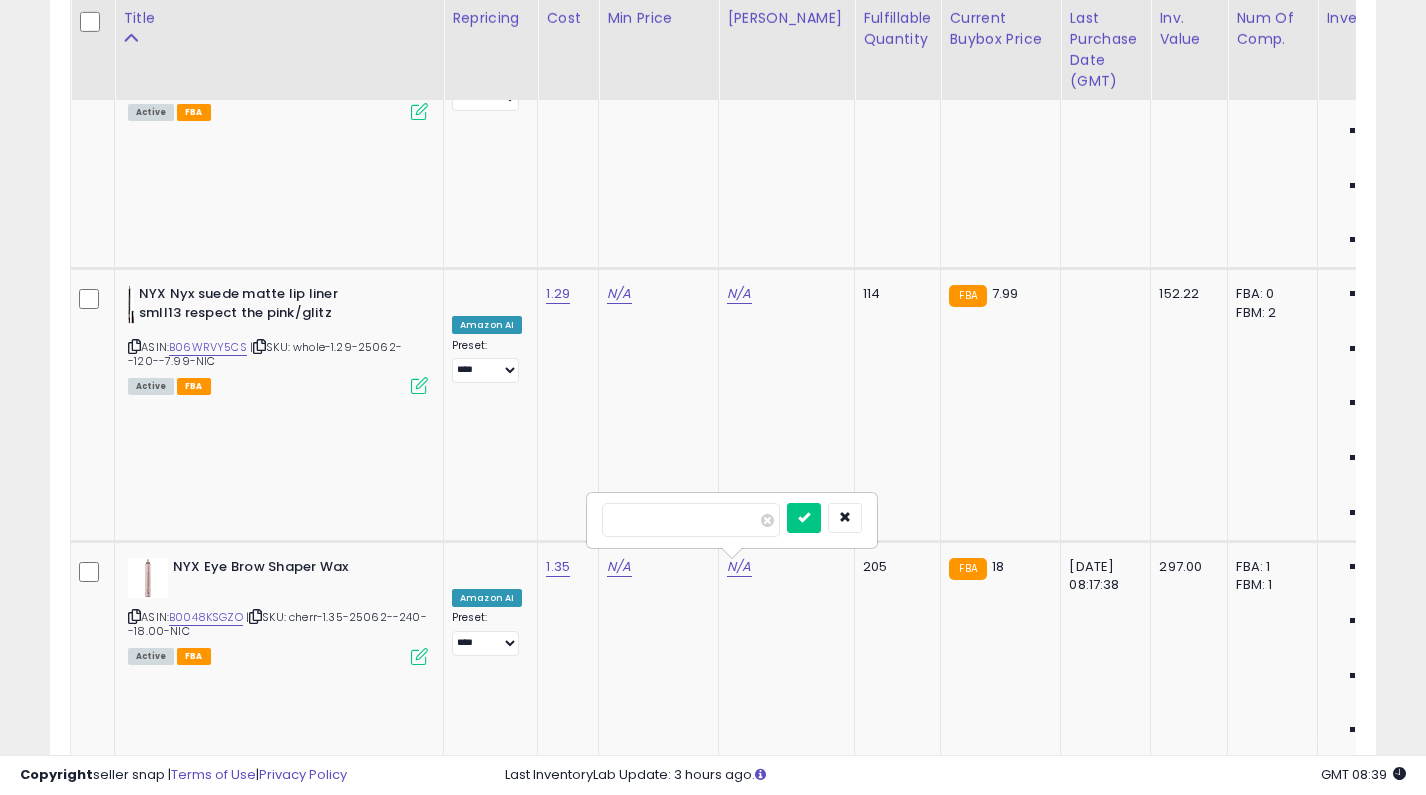 type on "**" 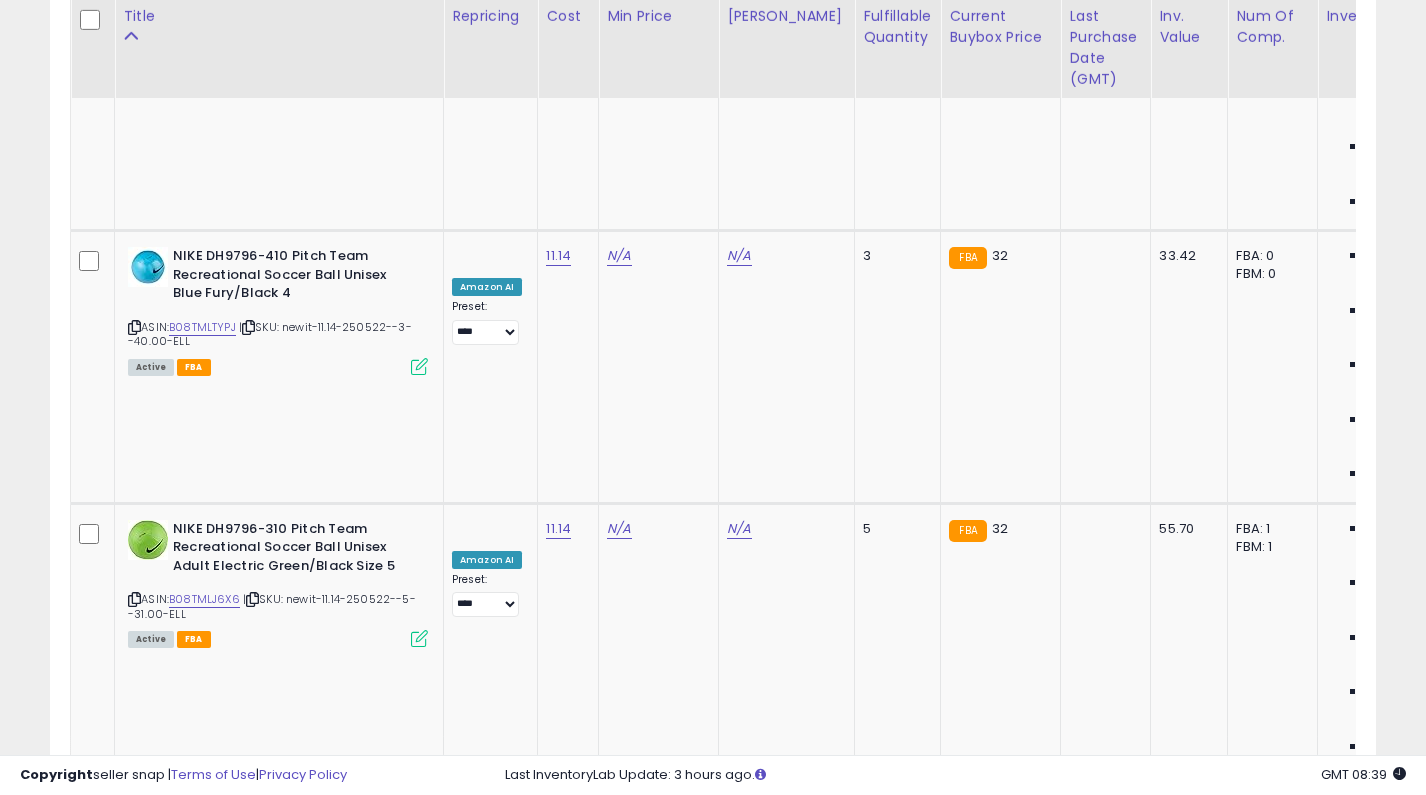 scroll, scrollTop: 4708, scrollLeft: 0, axis: vertical 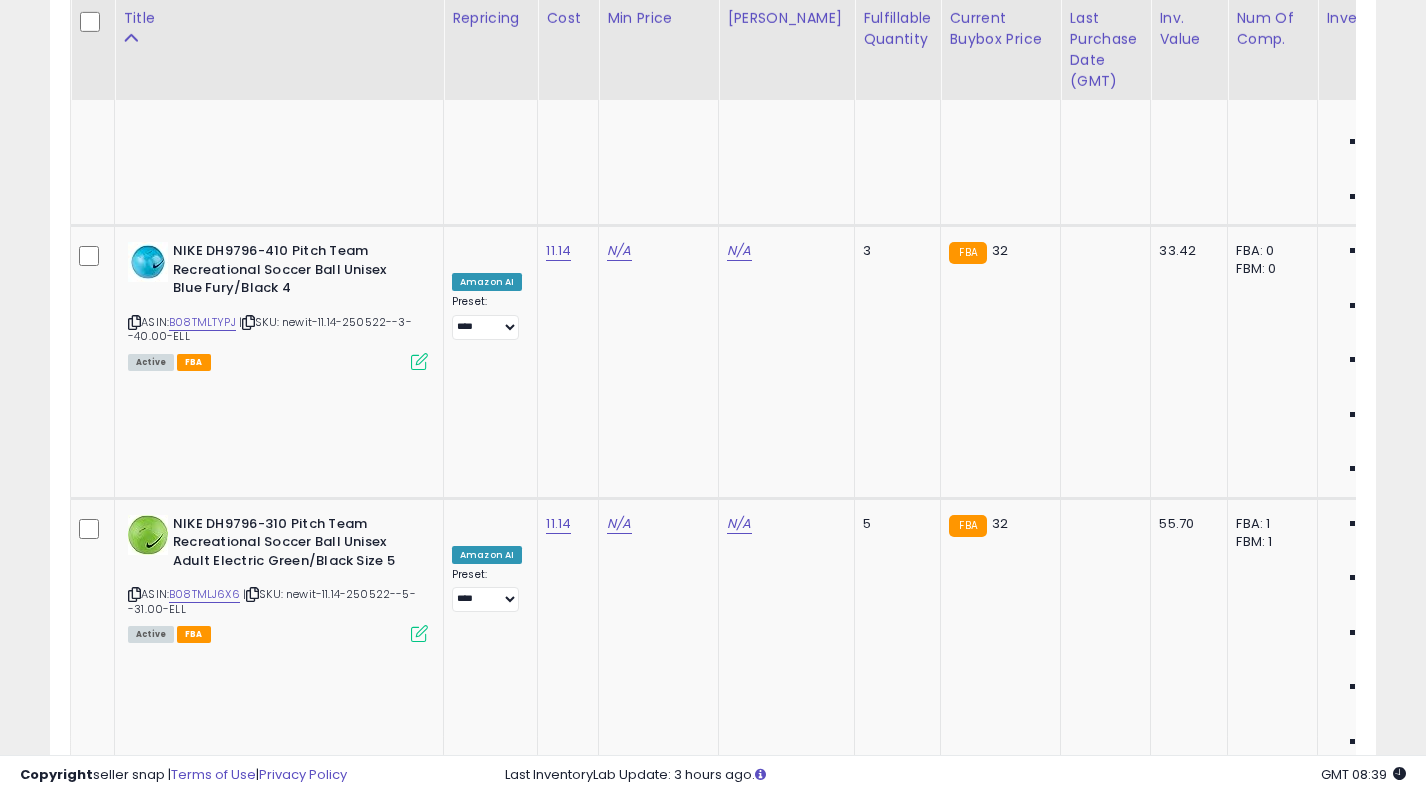 click on "B09476XWWY" at bounding box center (208, 3412) 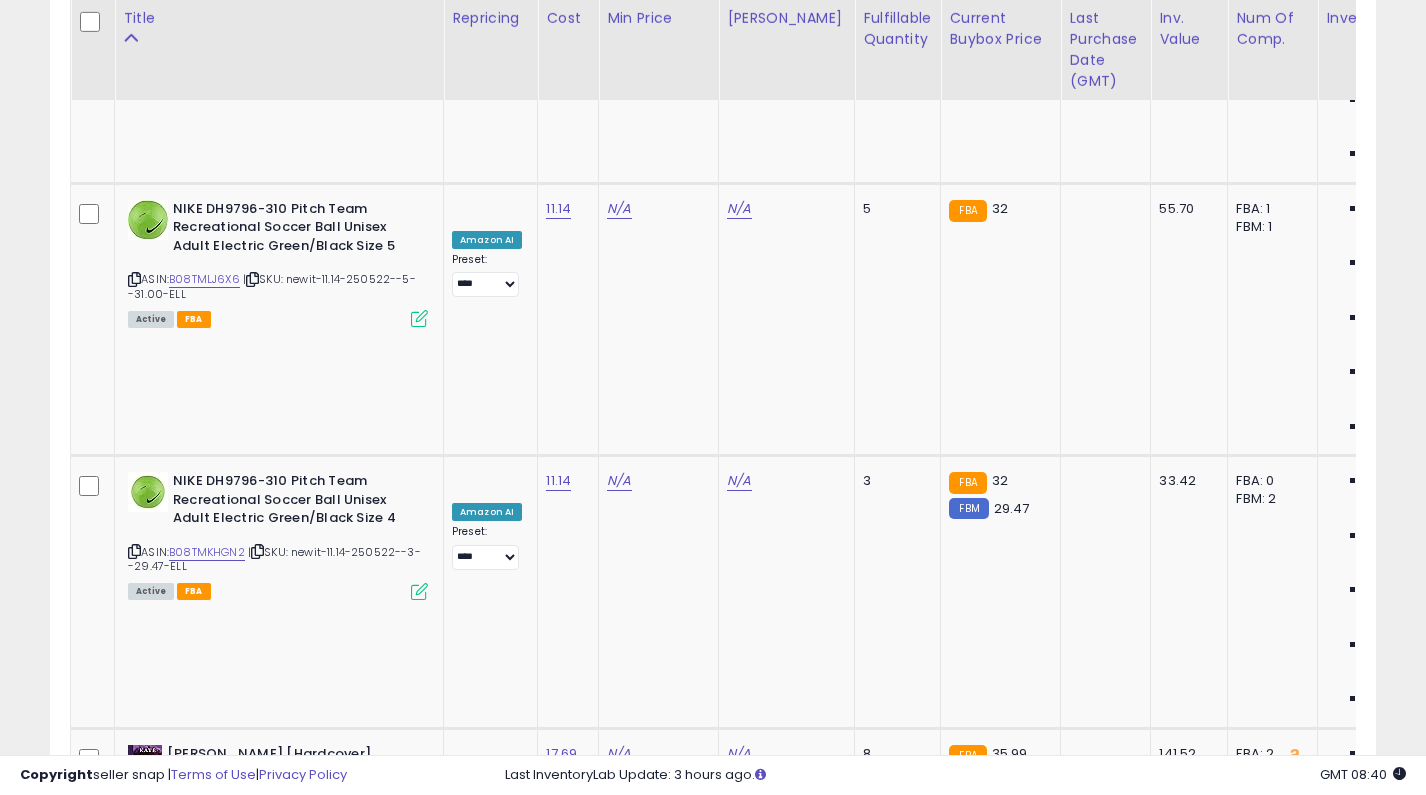 scroll, scrollTop: 5024, scrollLeft: 0, axis: vertical 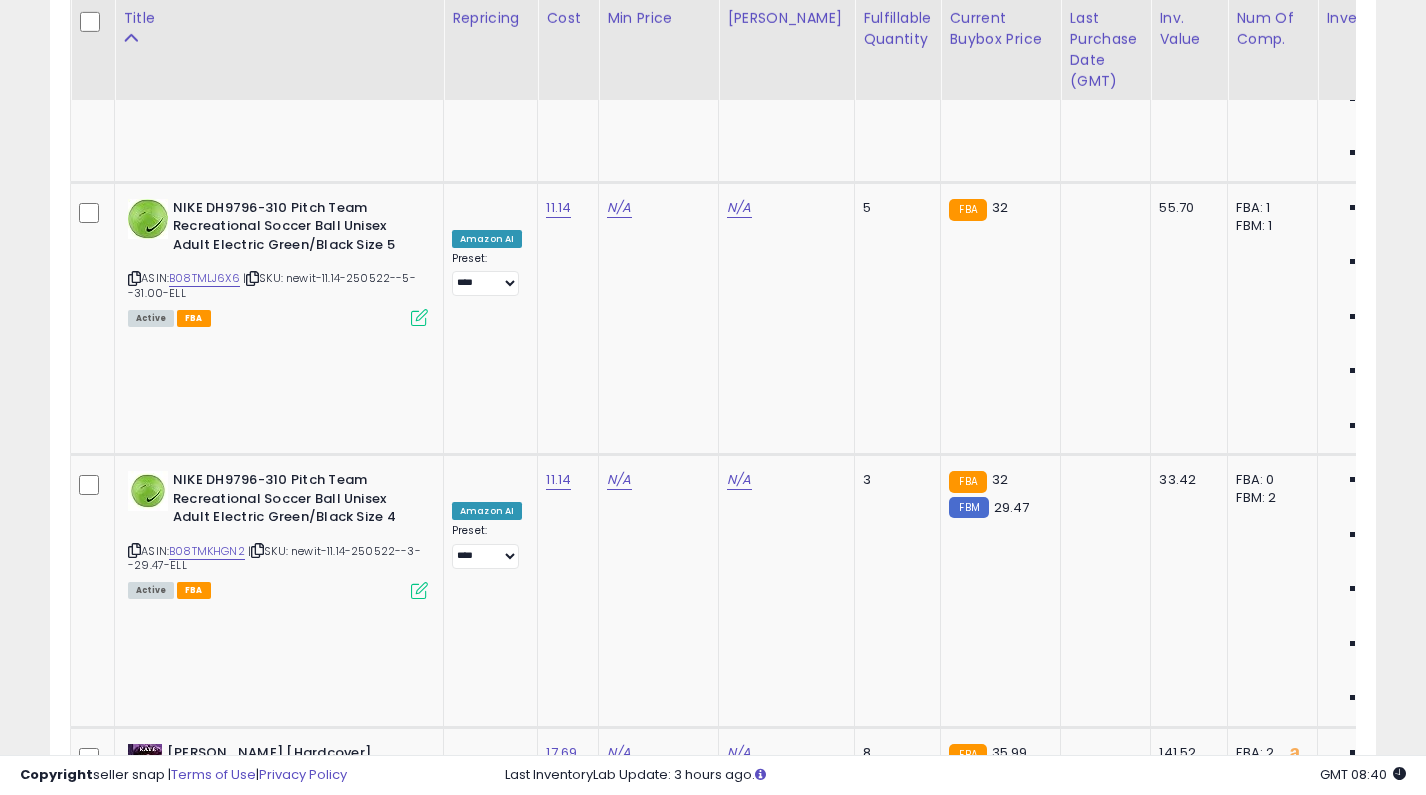 click on "N/A" 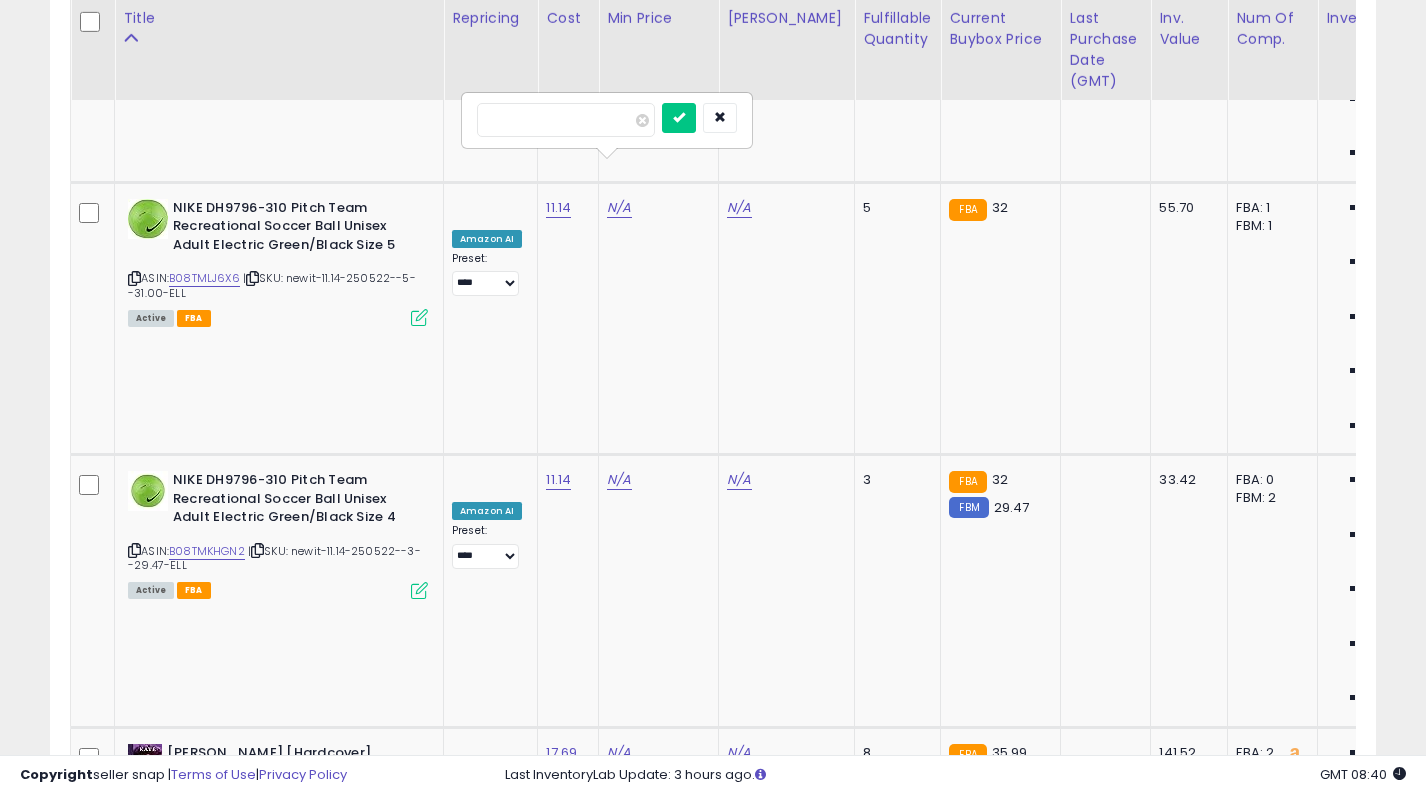 type on "**" 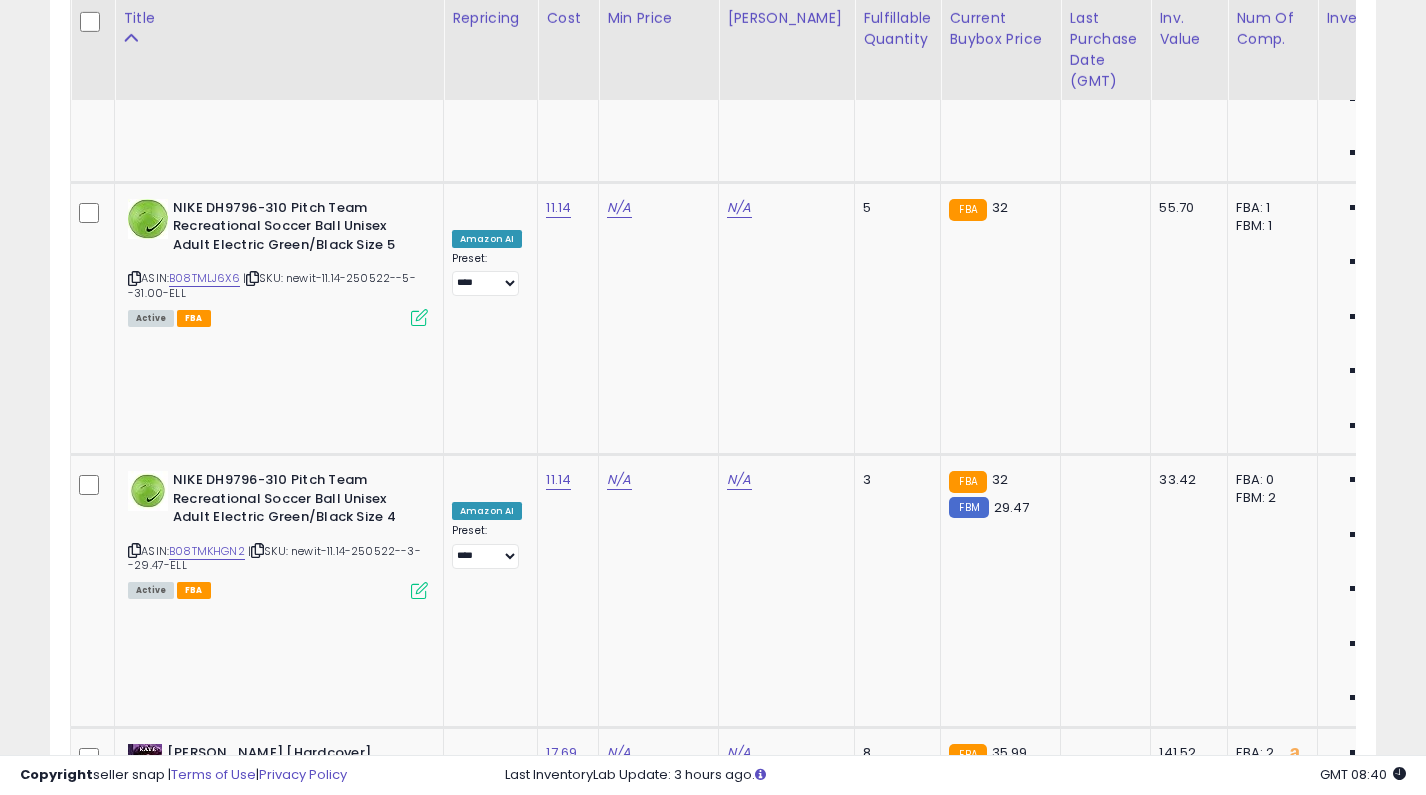 click on "N/A" at bounding box center (739, -3879) 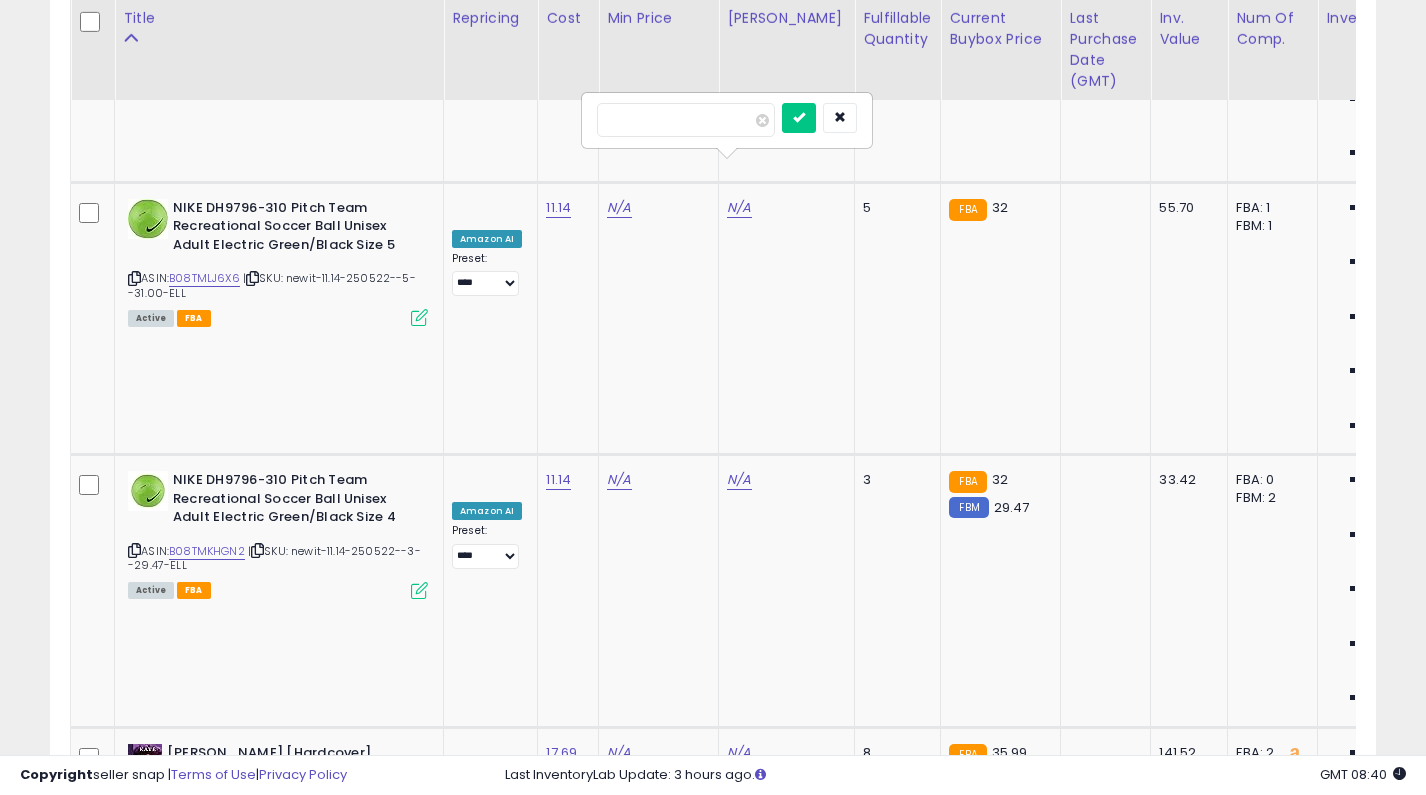 type on "**" 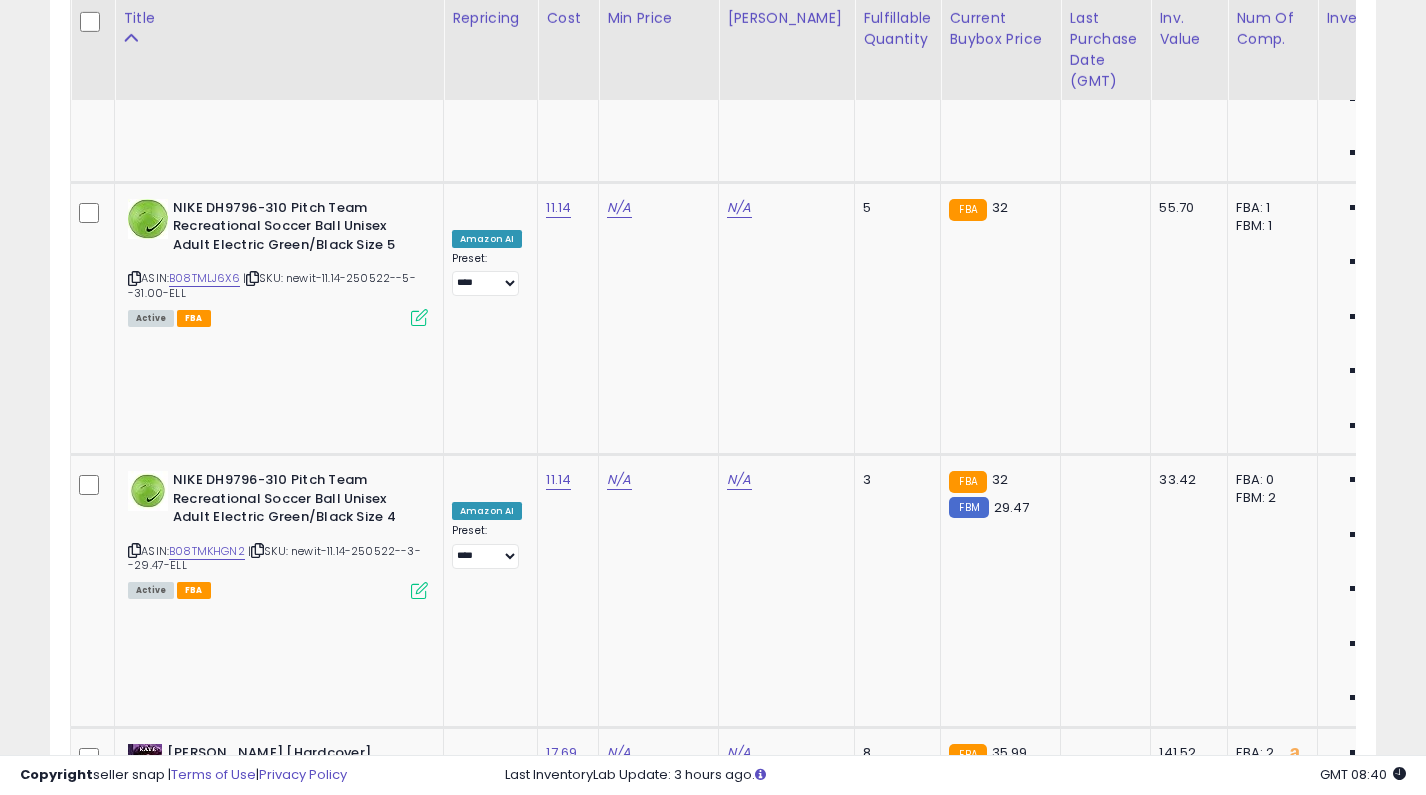 click on "OFF" at bounding box center (489, 3478) 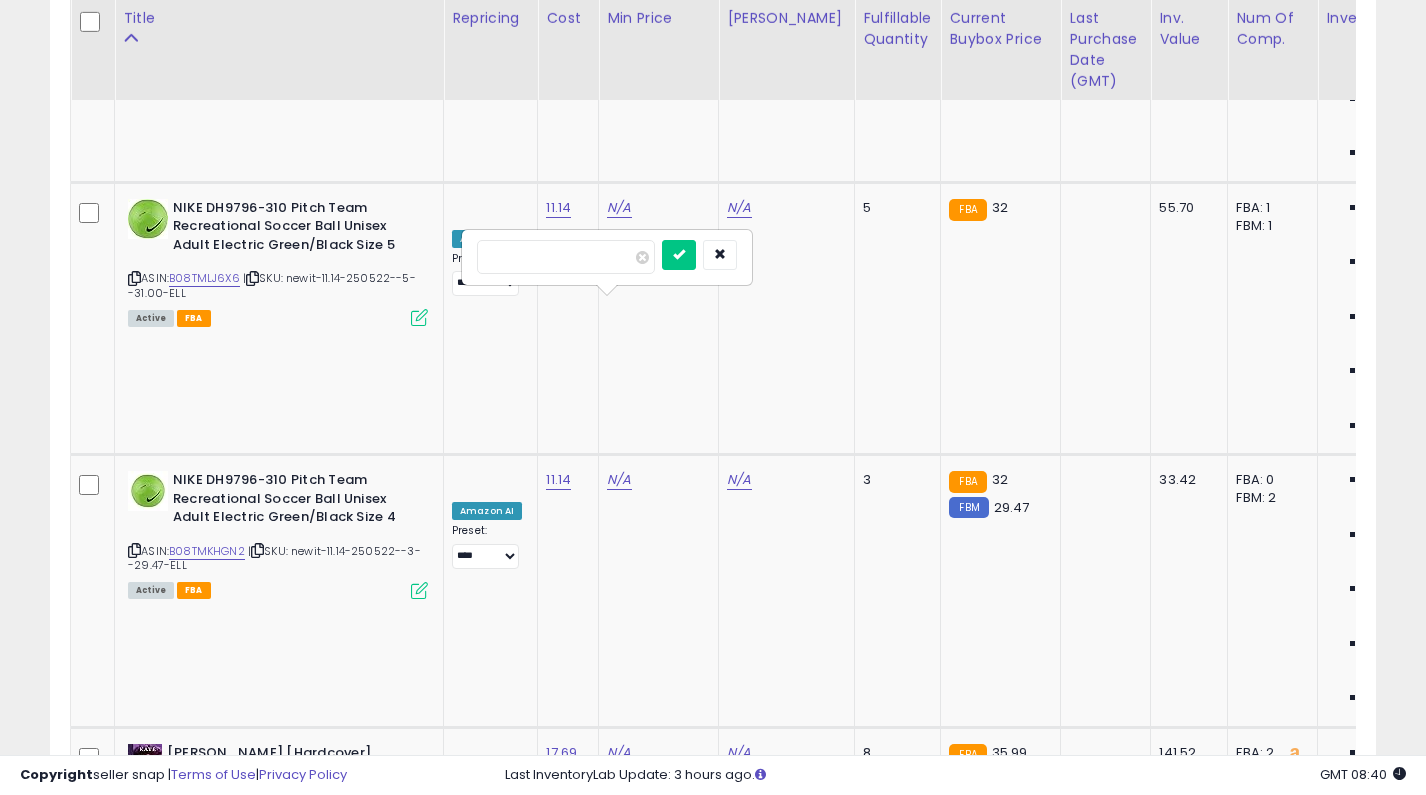 type on "**" 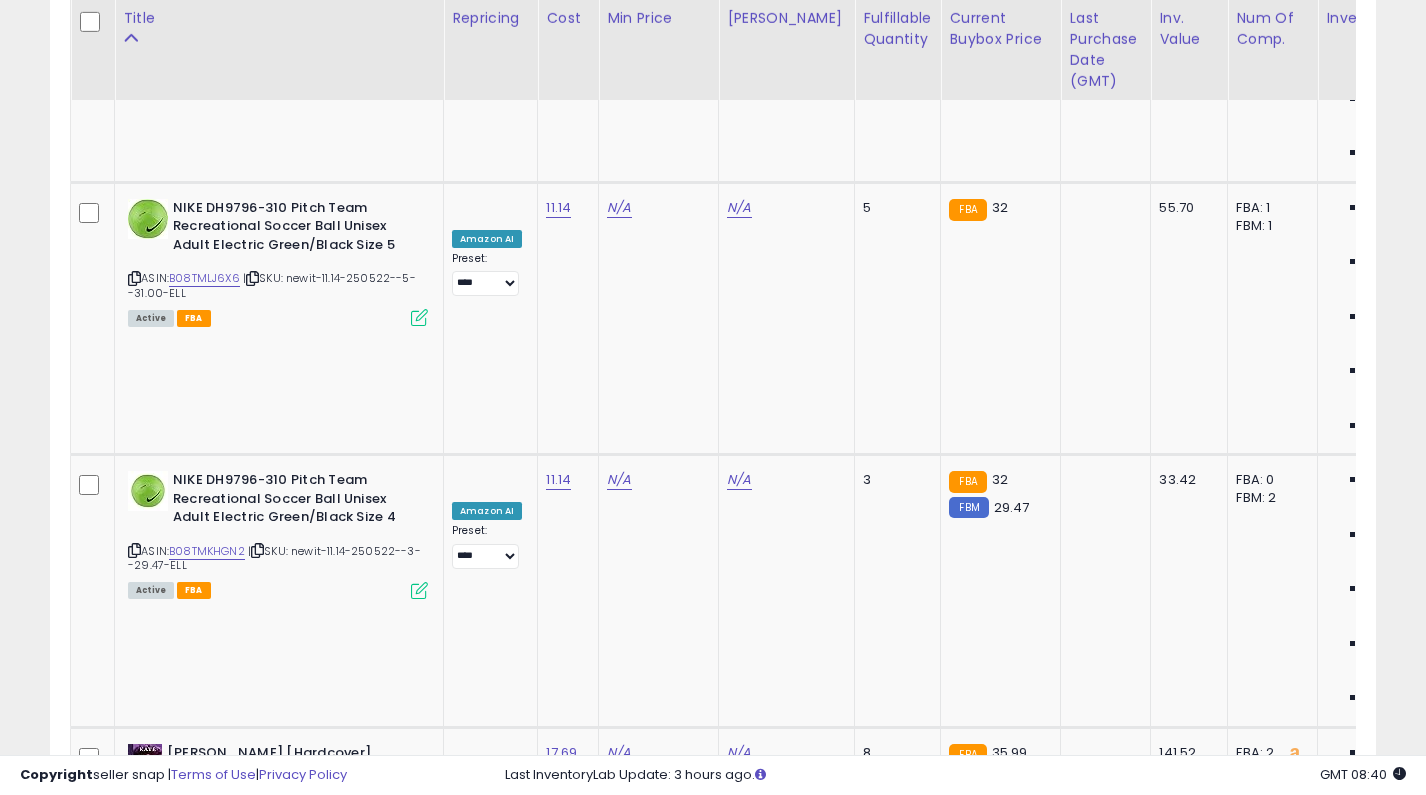 click on "N/A" at bounding box center [739, -3879] 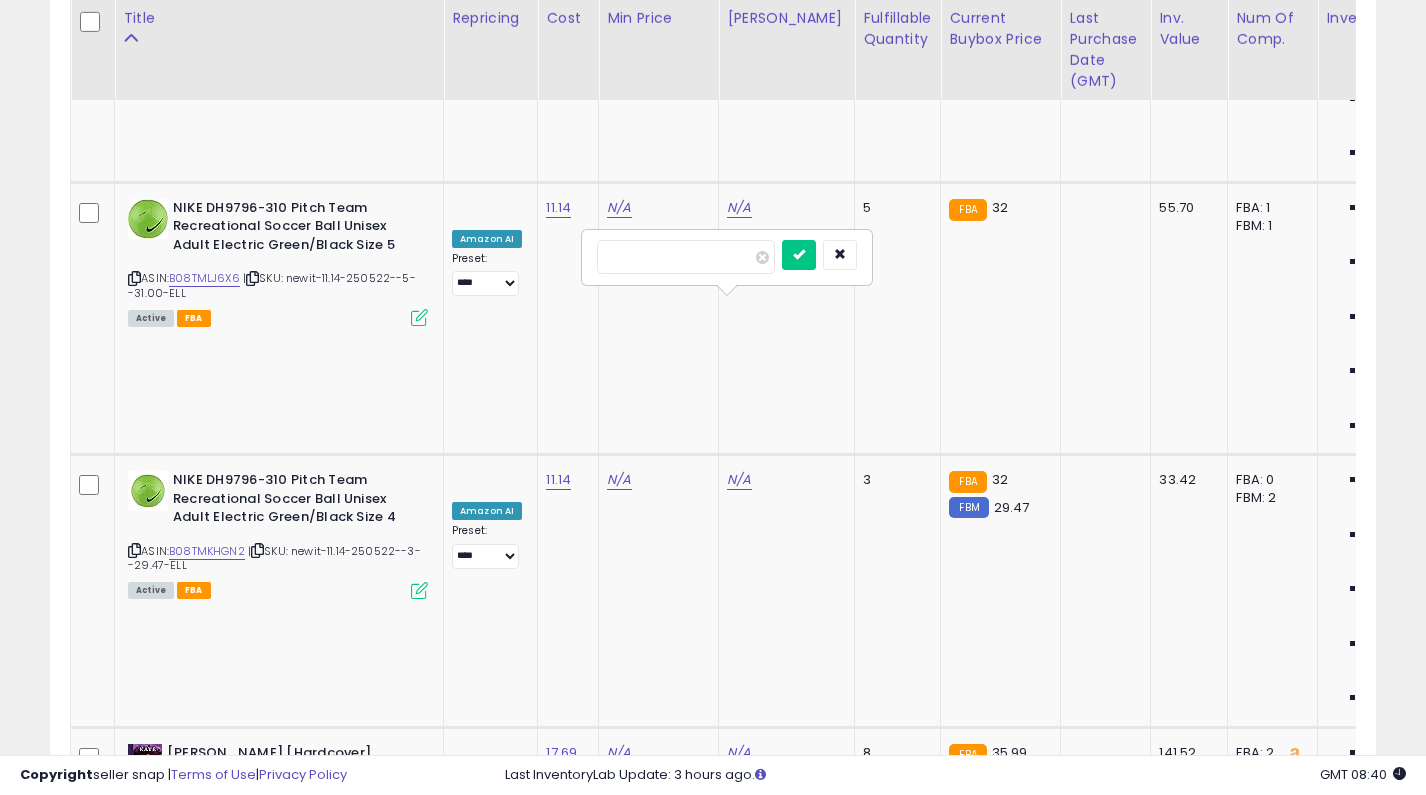 type on "**" 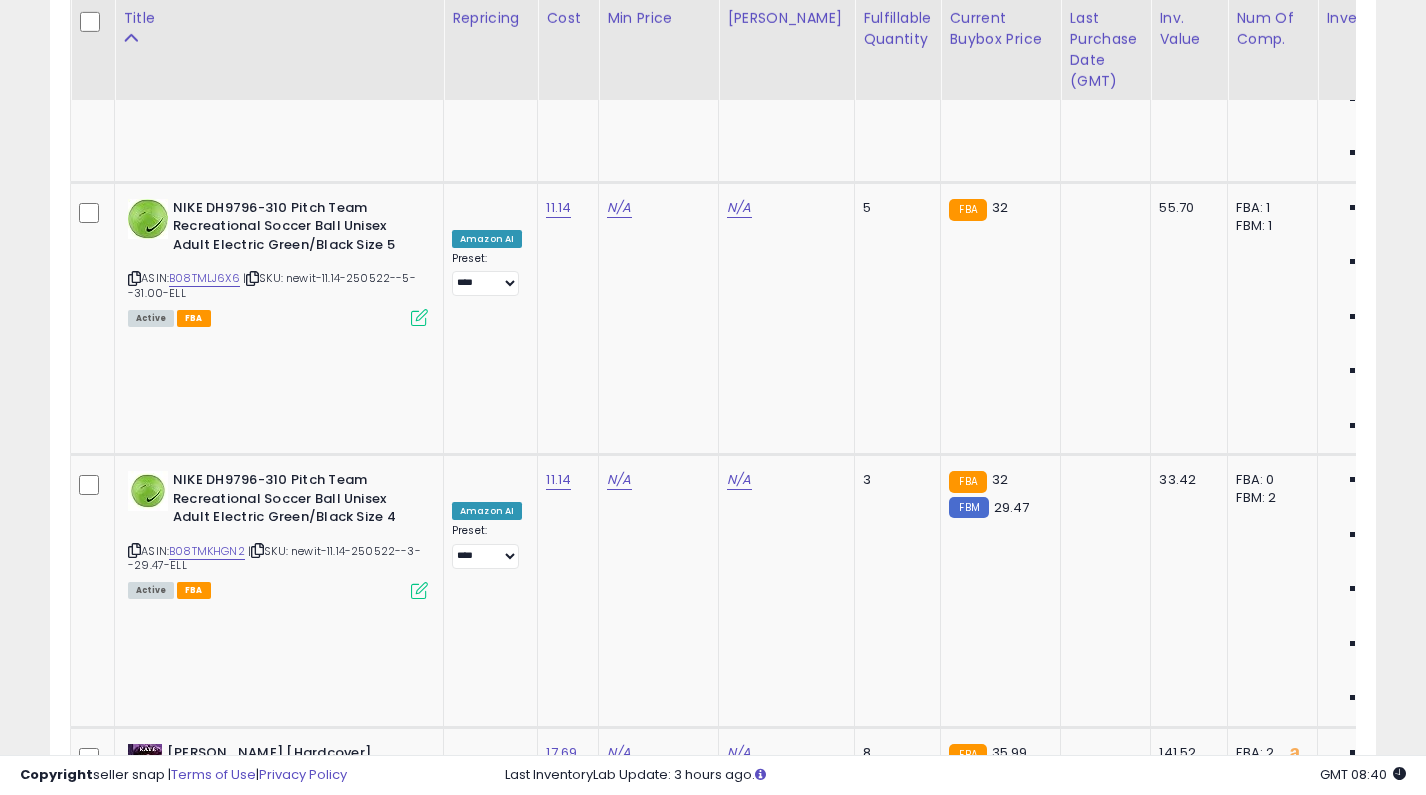 click on "OFF" at bounding box center (489, 3750) 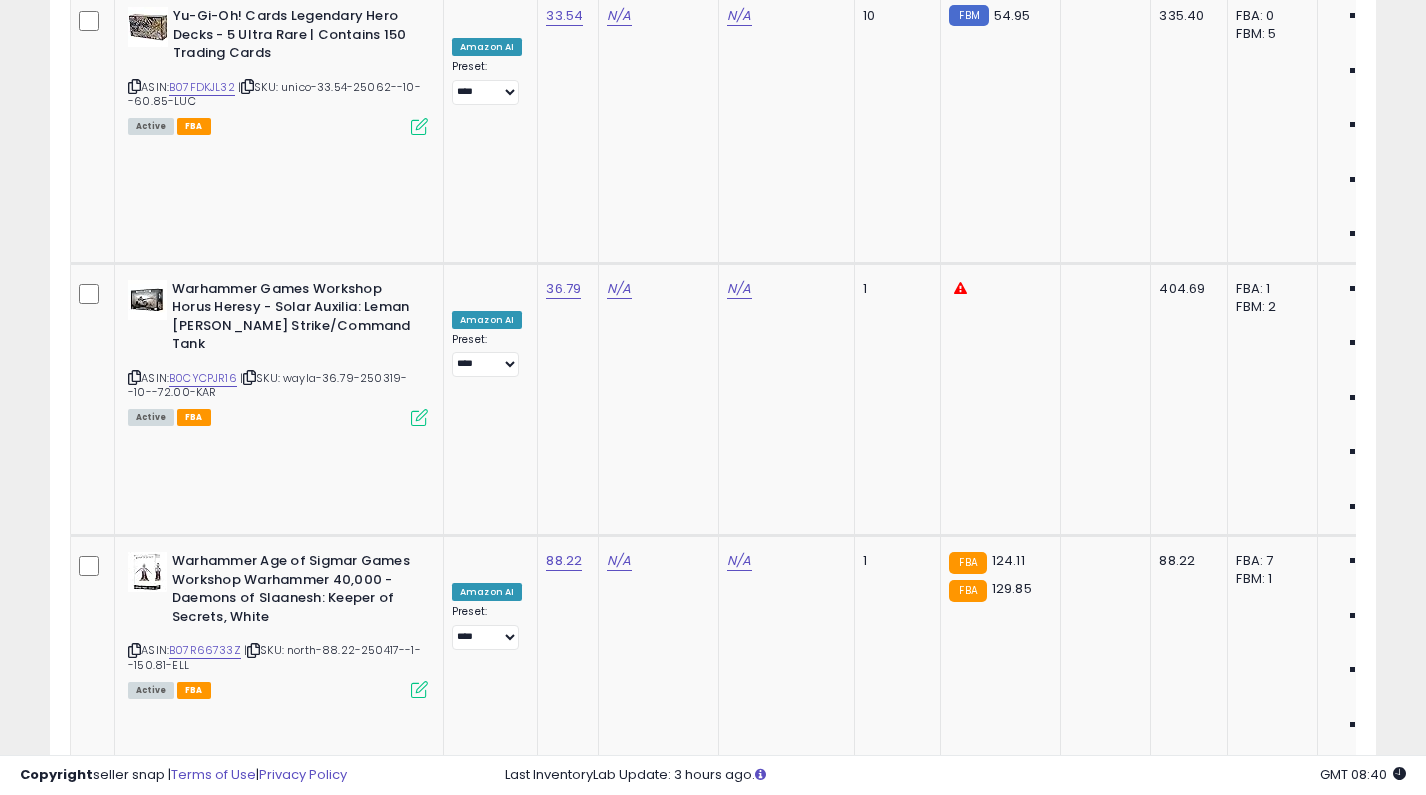 scroll, scrollTop: 15, scrollLeft: 0, axis: vertical 